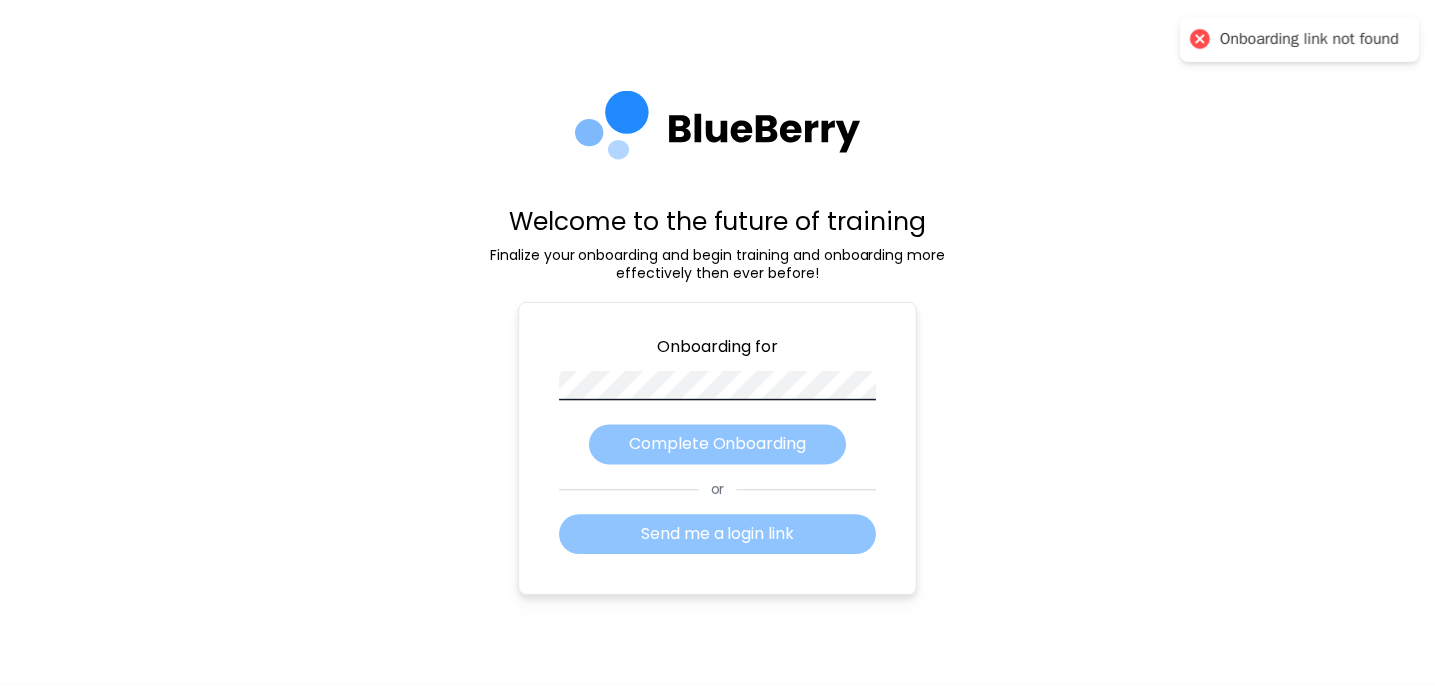 scroll, scrollTop: 0, scrollLeft: 0, axis: both 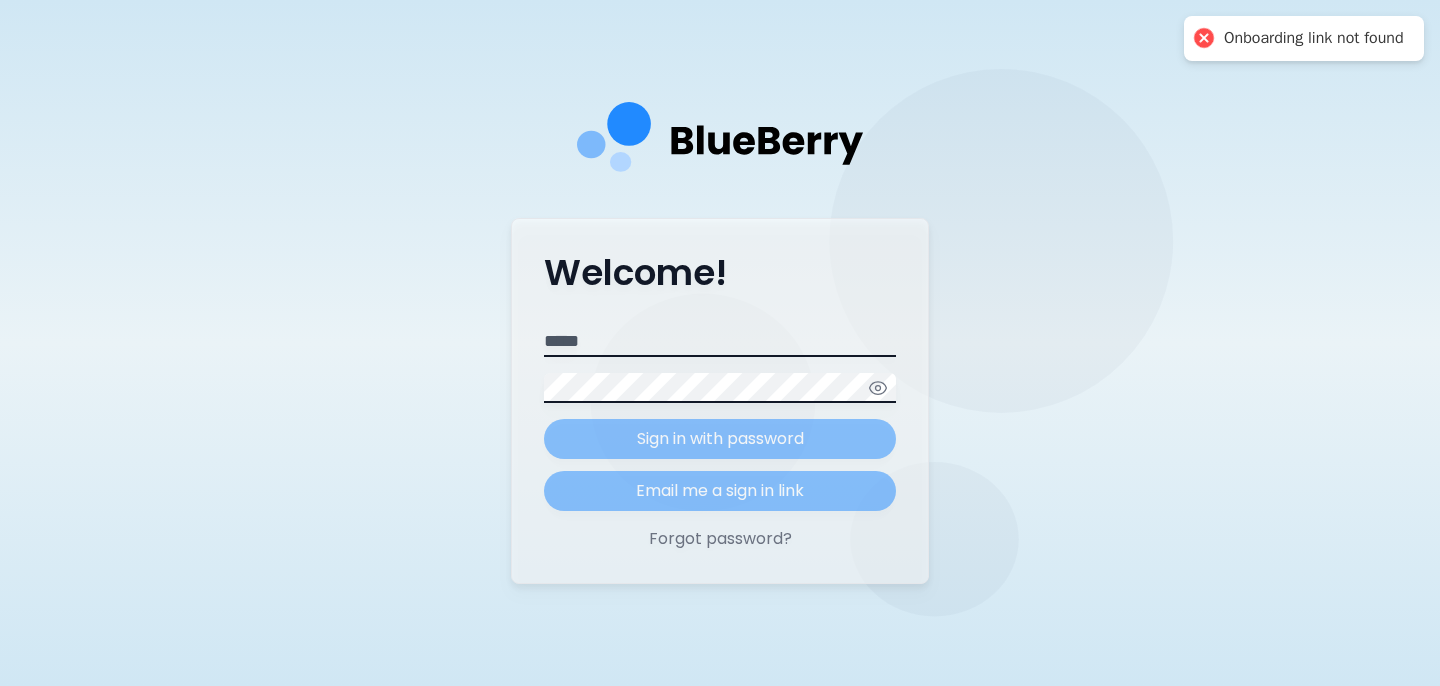 click on "Email Password Sign in with password Email me a sign in link" at bounding box center (720, 419) 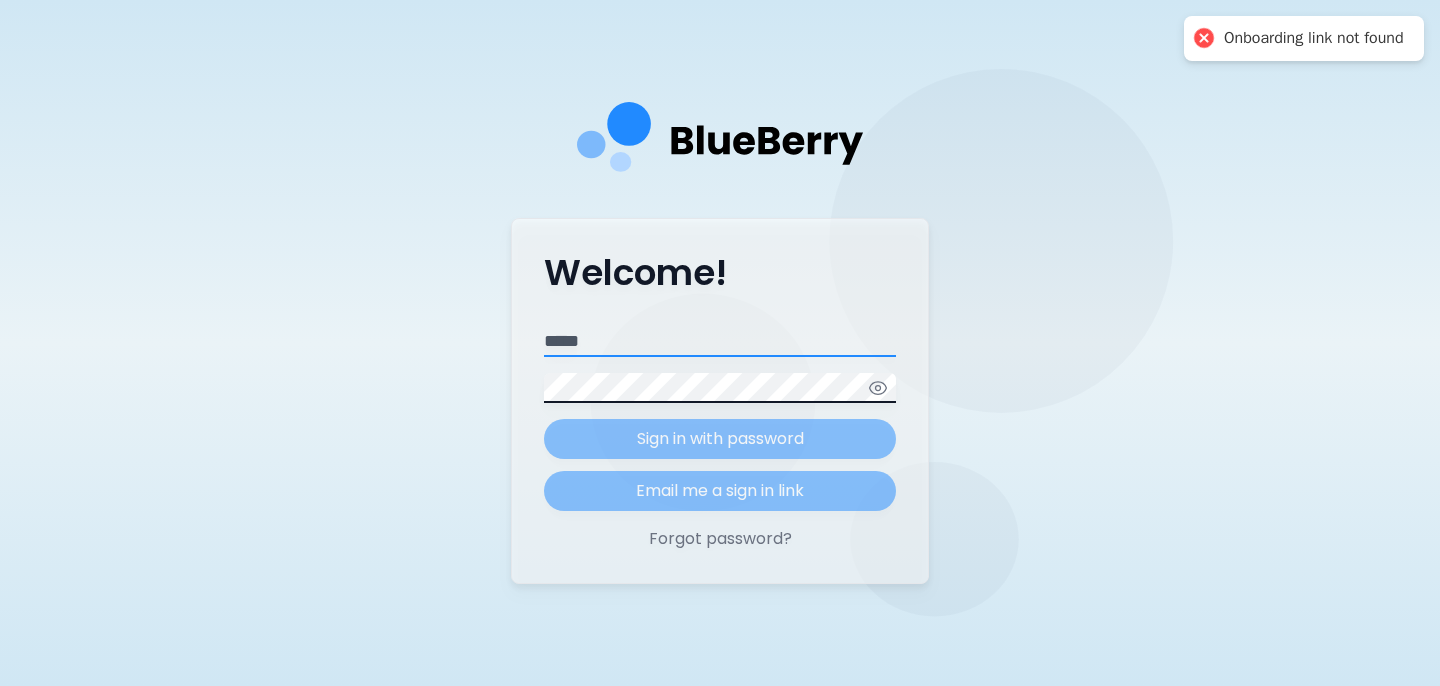 click on "Email" at bounding box center (720, 342) 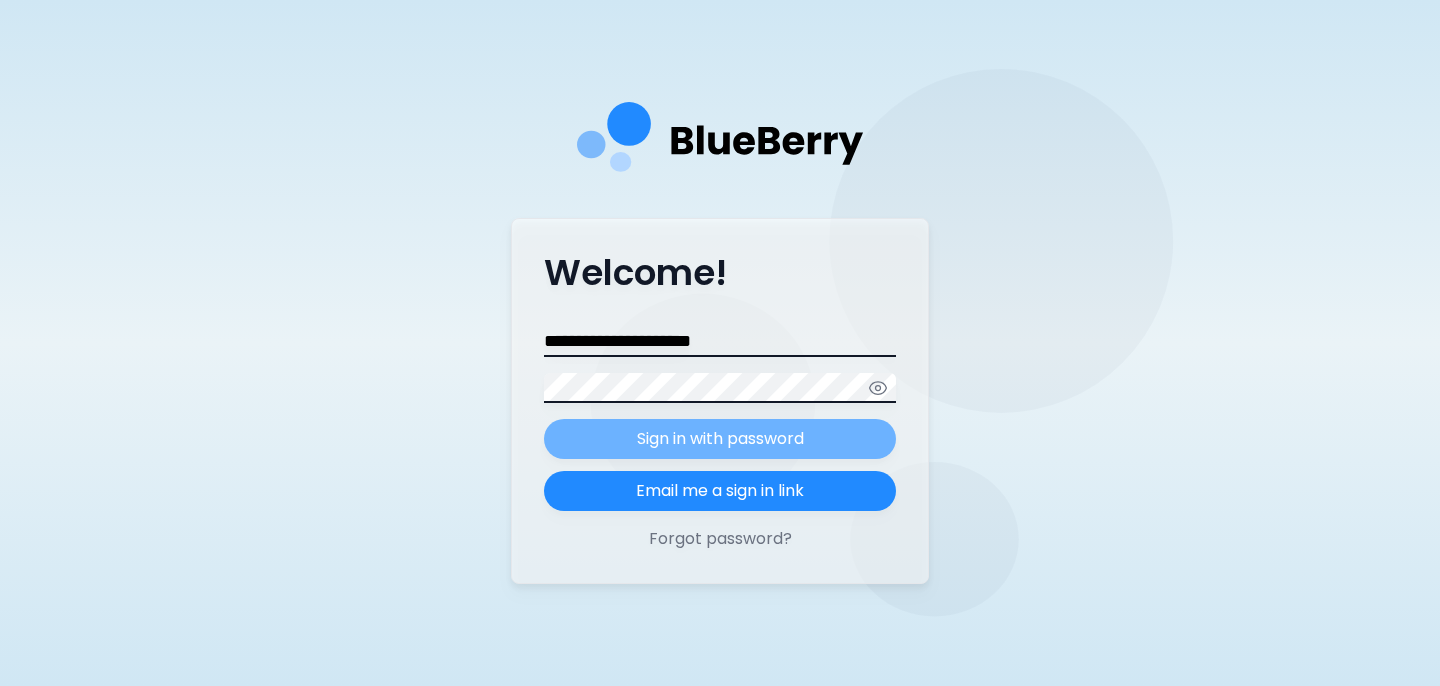 click on "Sign in with password" at bounding box center [720, 439] 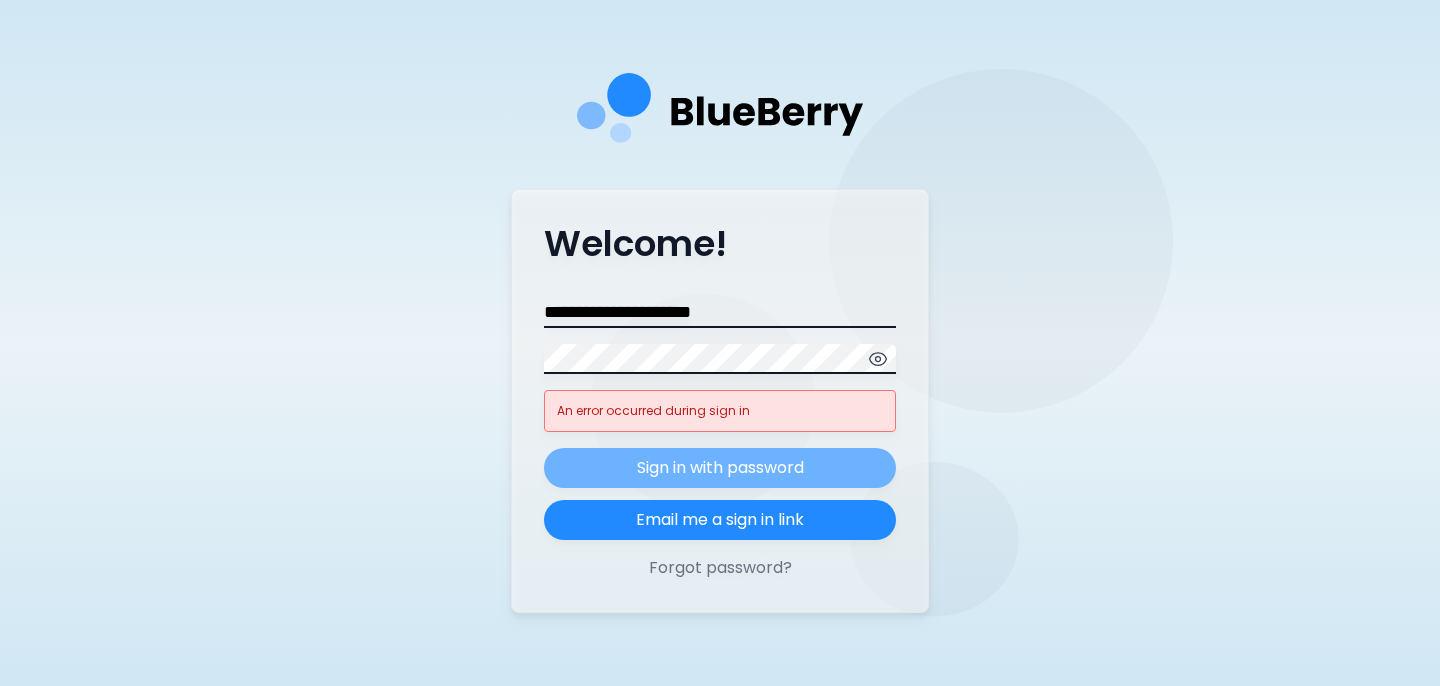 click 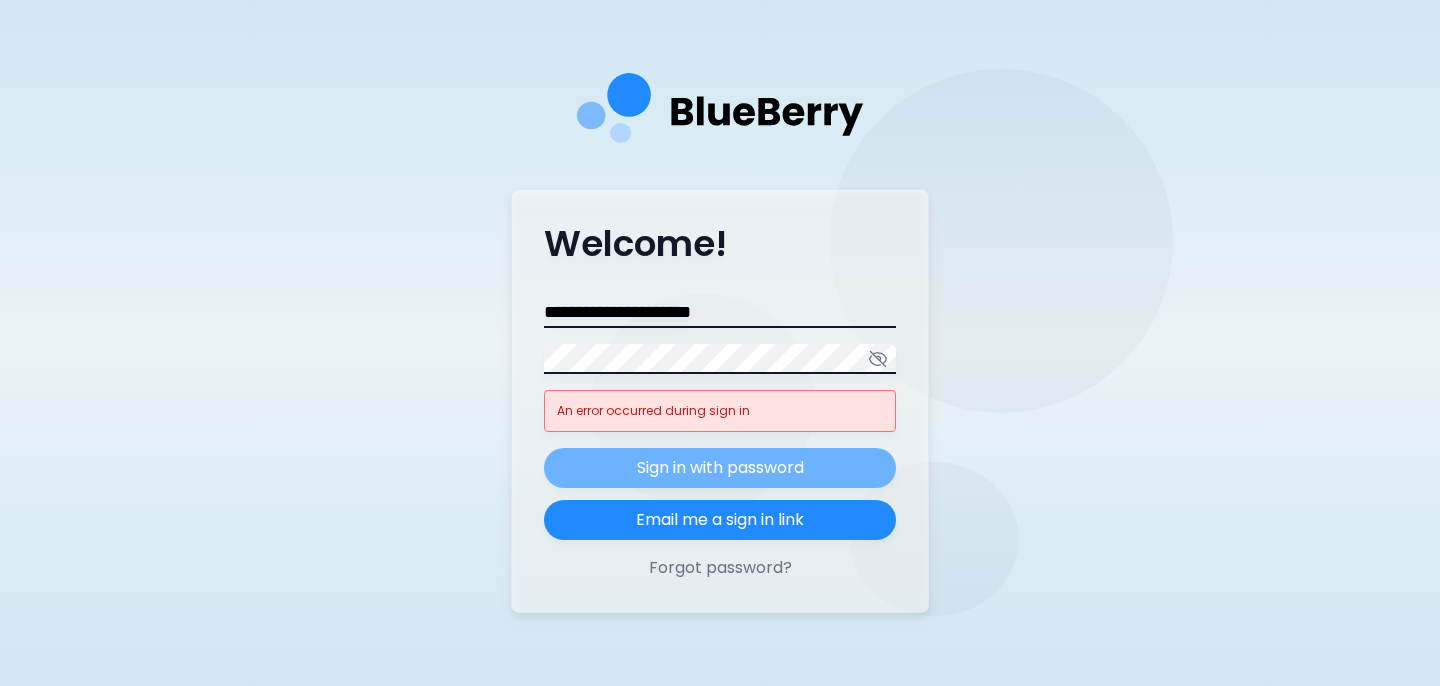 click on "Sign in with password" at bounding box center [720, 468] 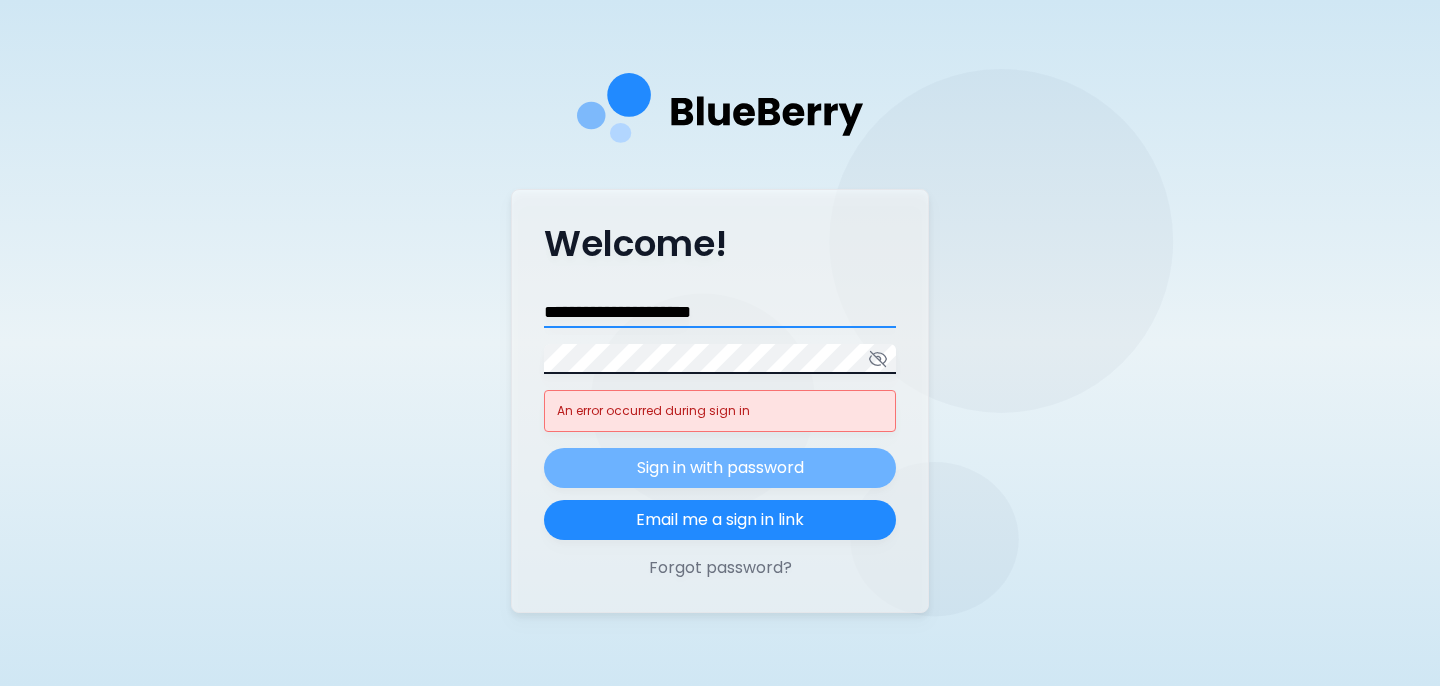 click on "**********" at bounding box center [720, 313] 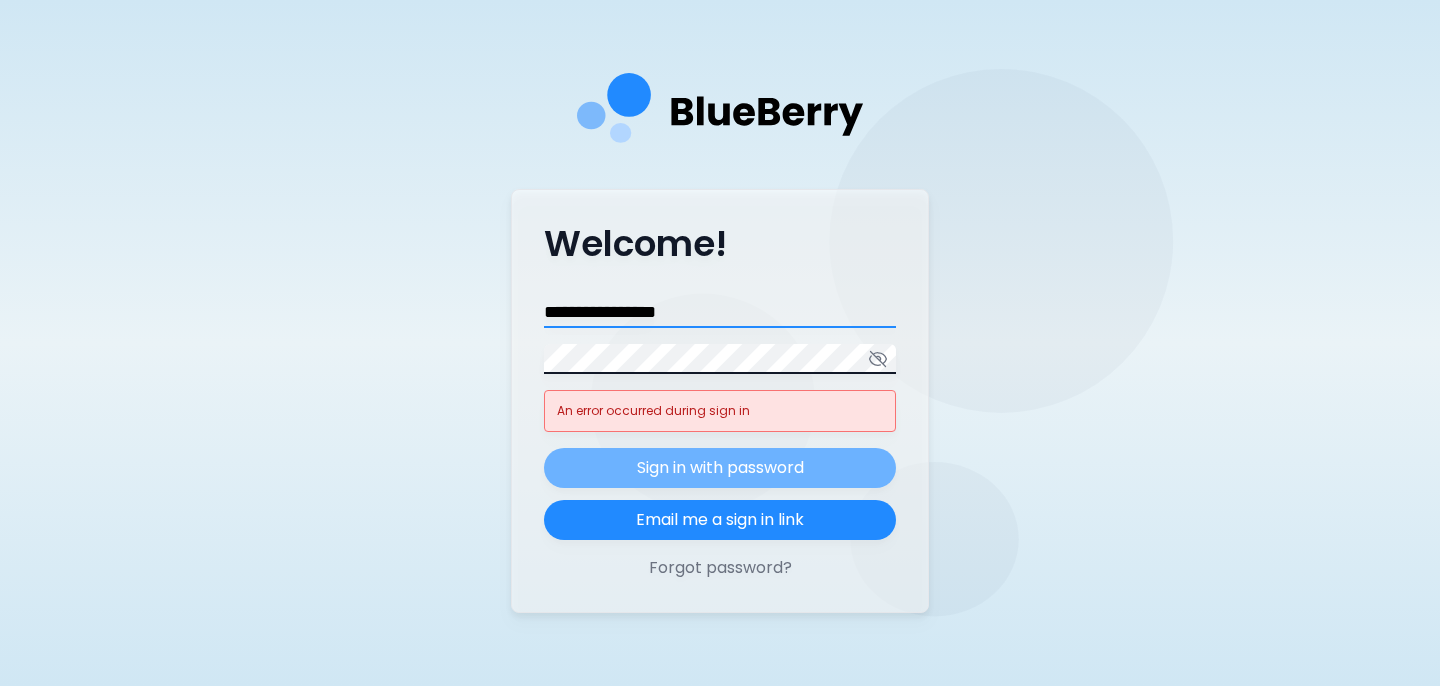 click on "**********" at bounding box center [720, 313] 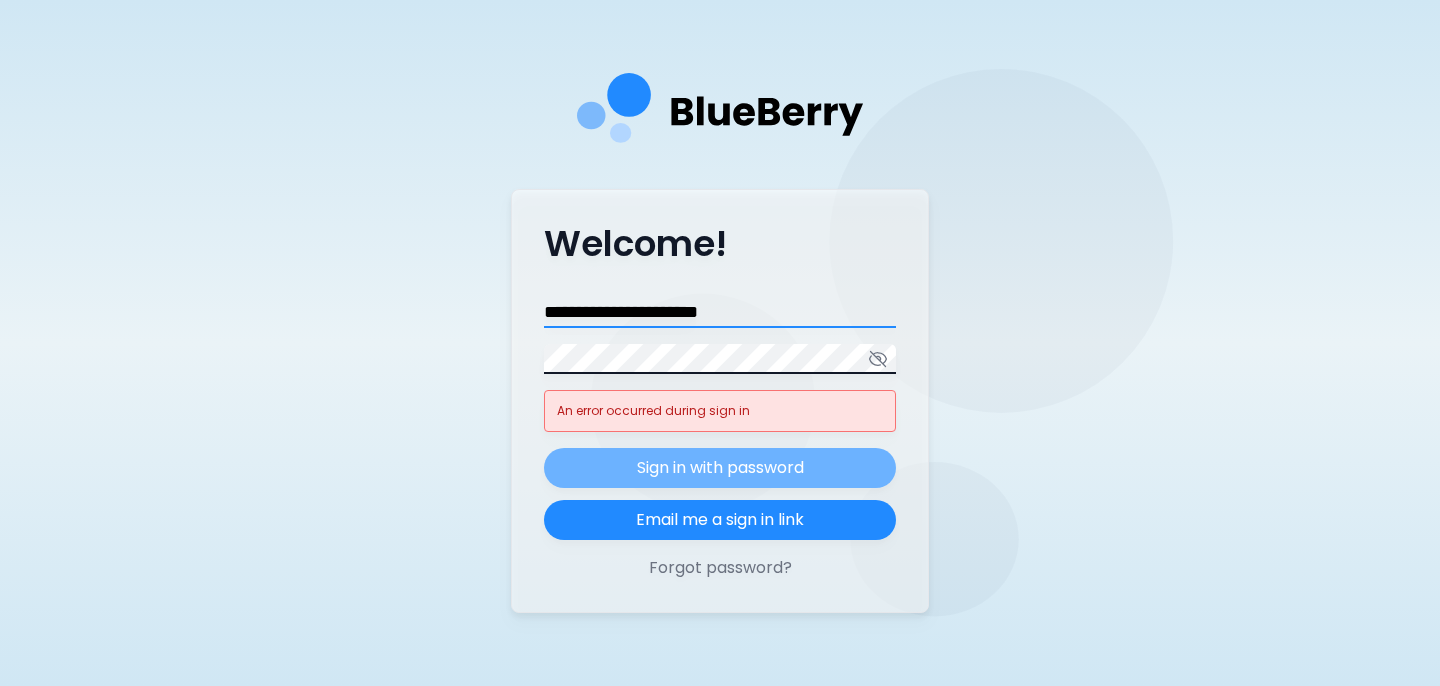 type on "**********" 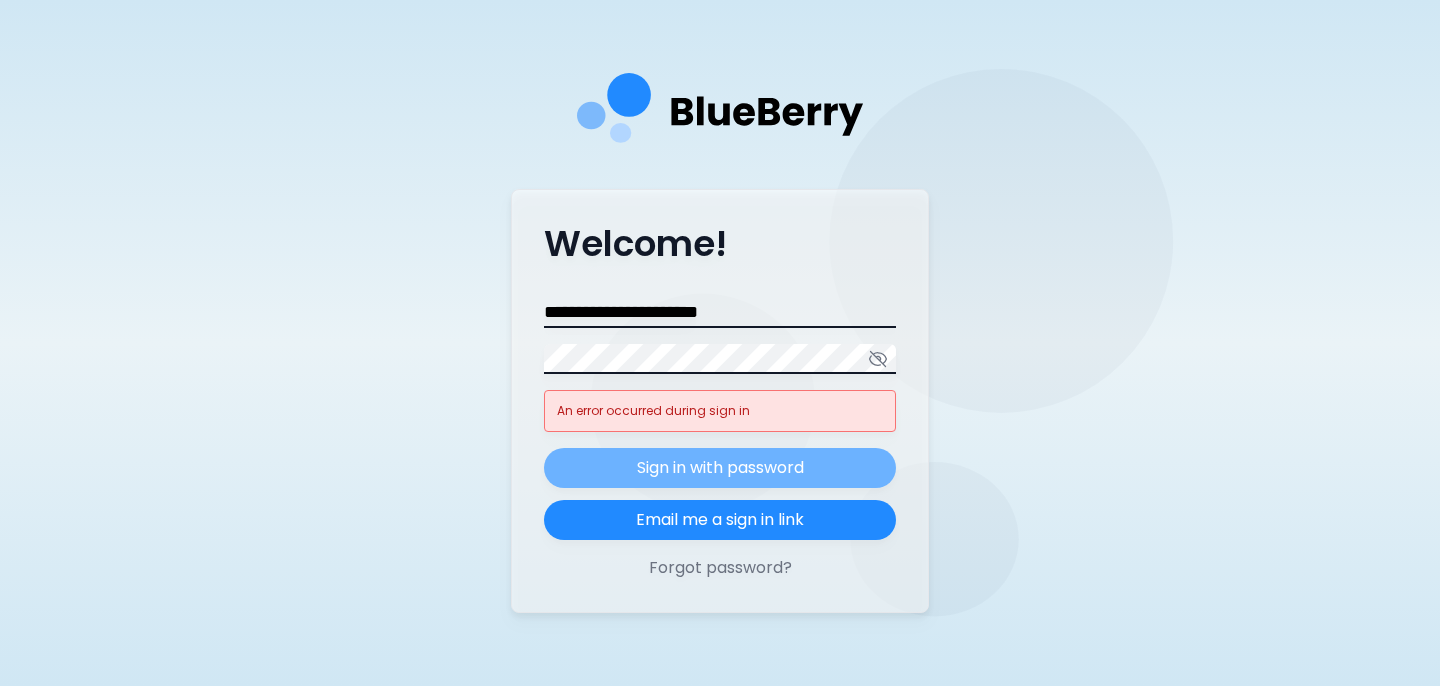 click on "Sign in with password" at bounding box center [720, 468] 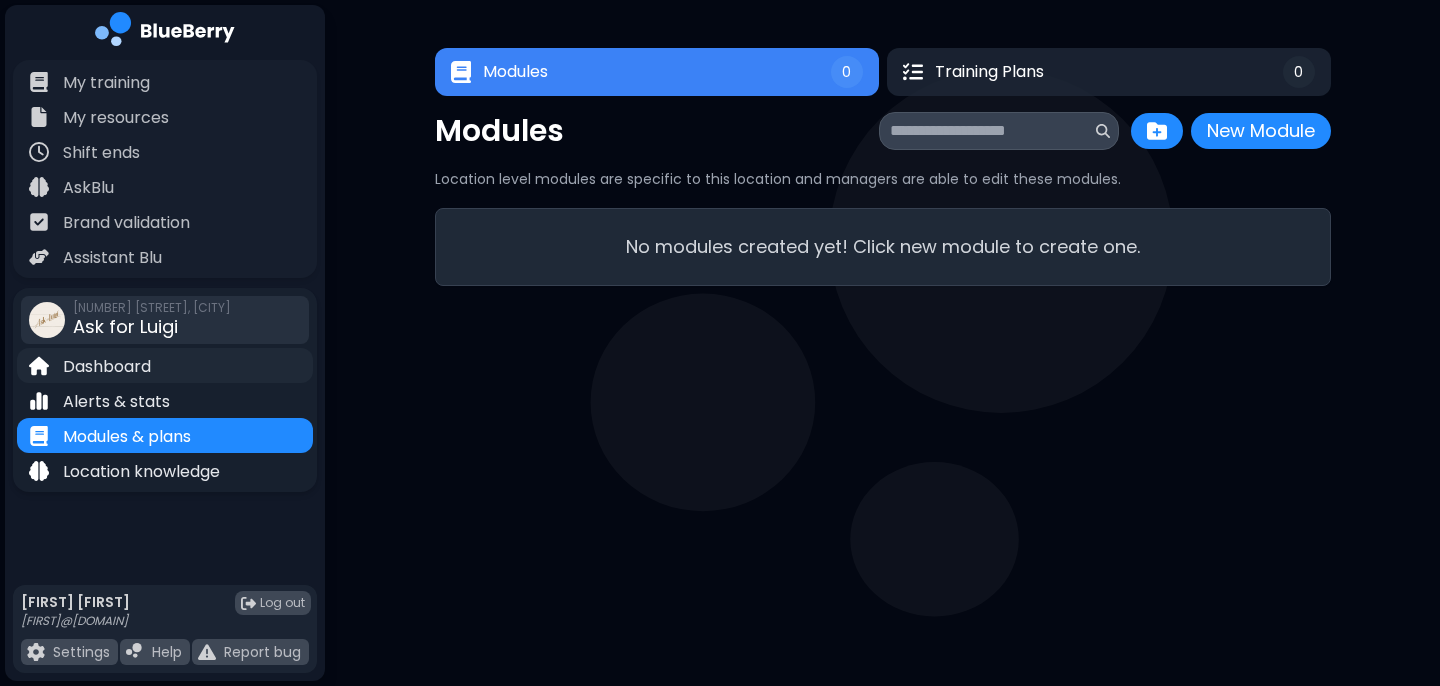 click on "Dashboard" at bounding box center [107, 367] 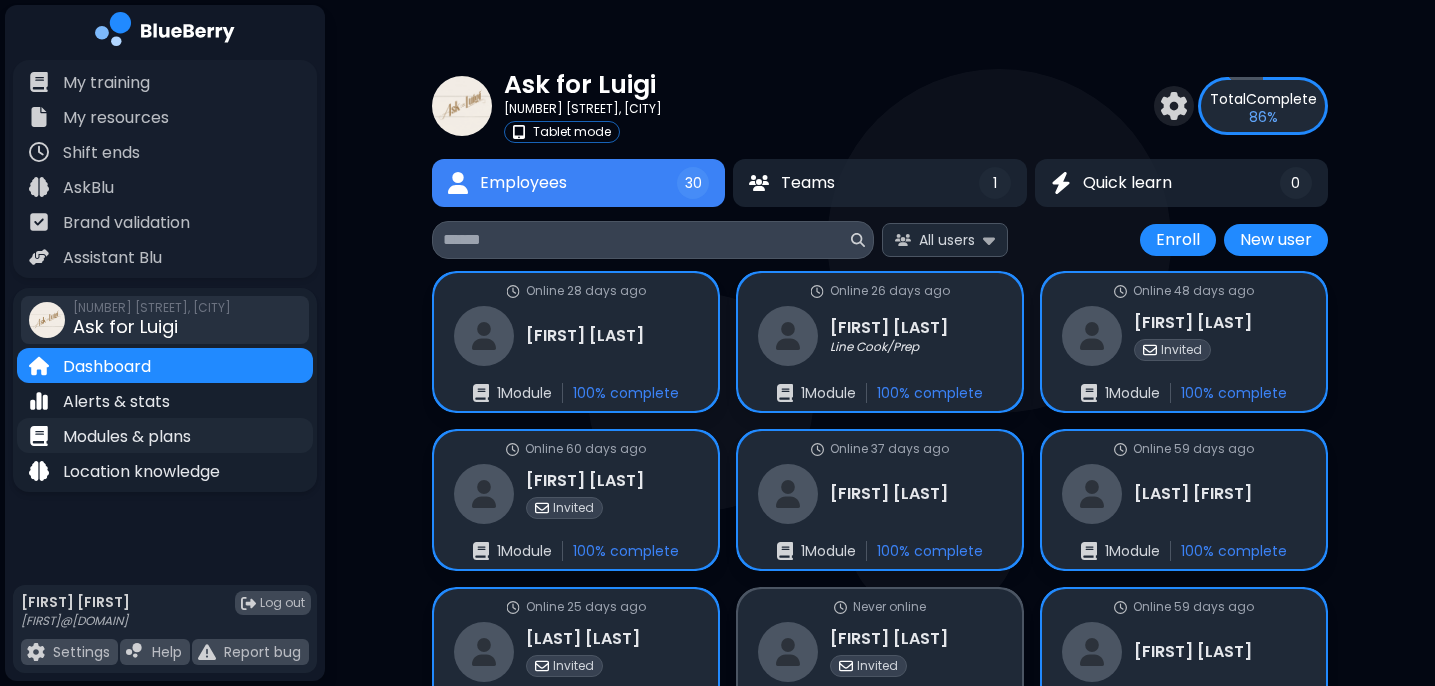 click on "Modules & plans" at bounding box center [127, 437] 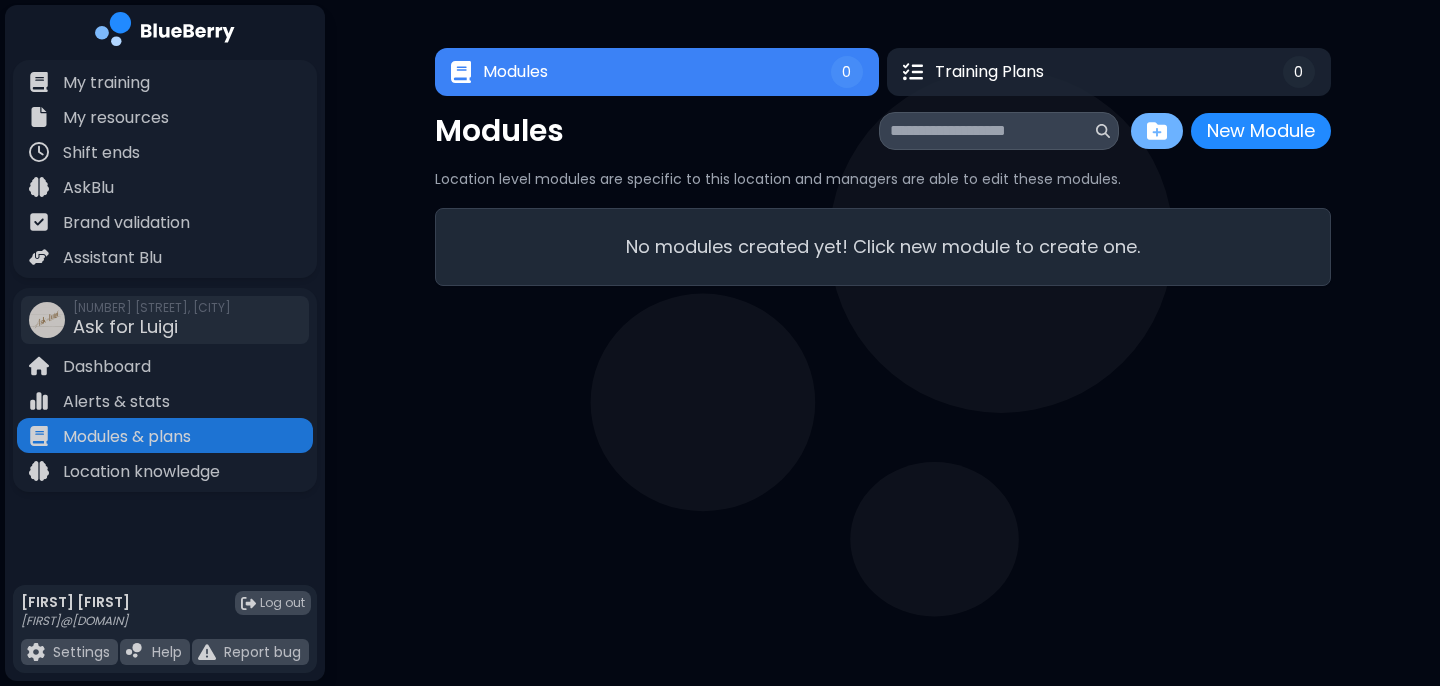 click at bounding box center [1157, 131] 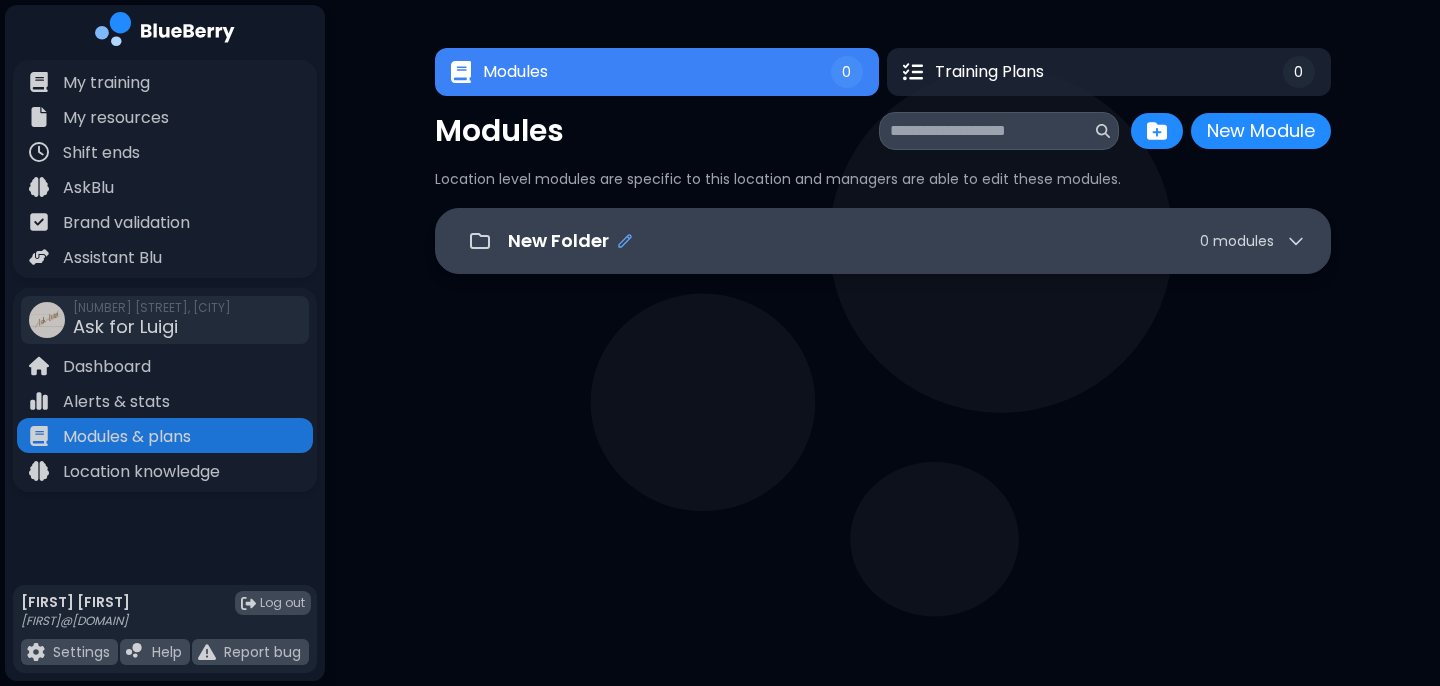 click 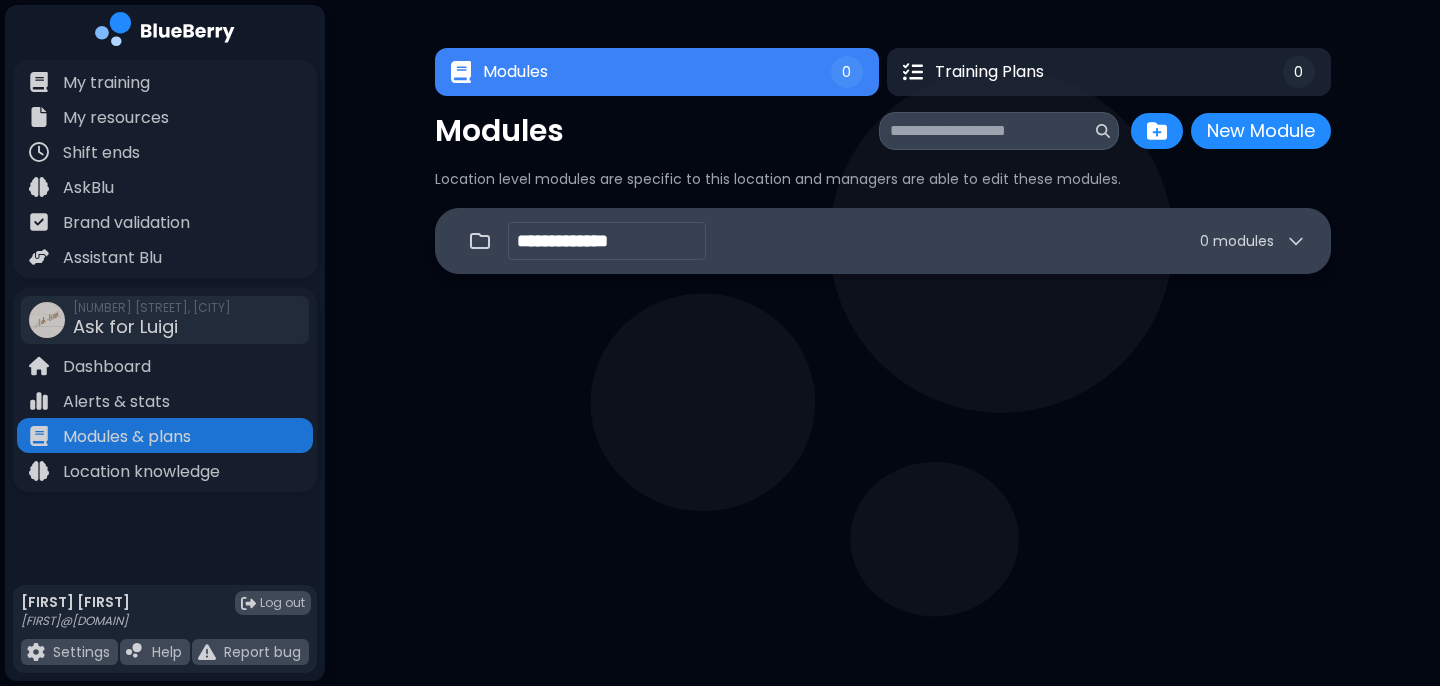 type on "**********" 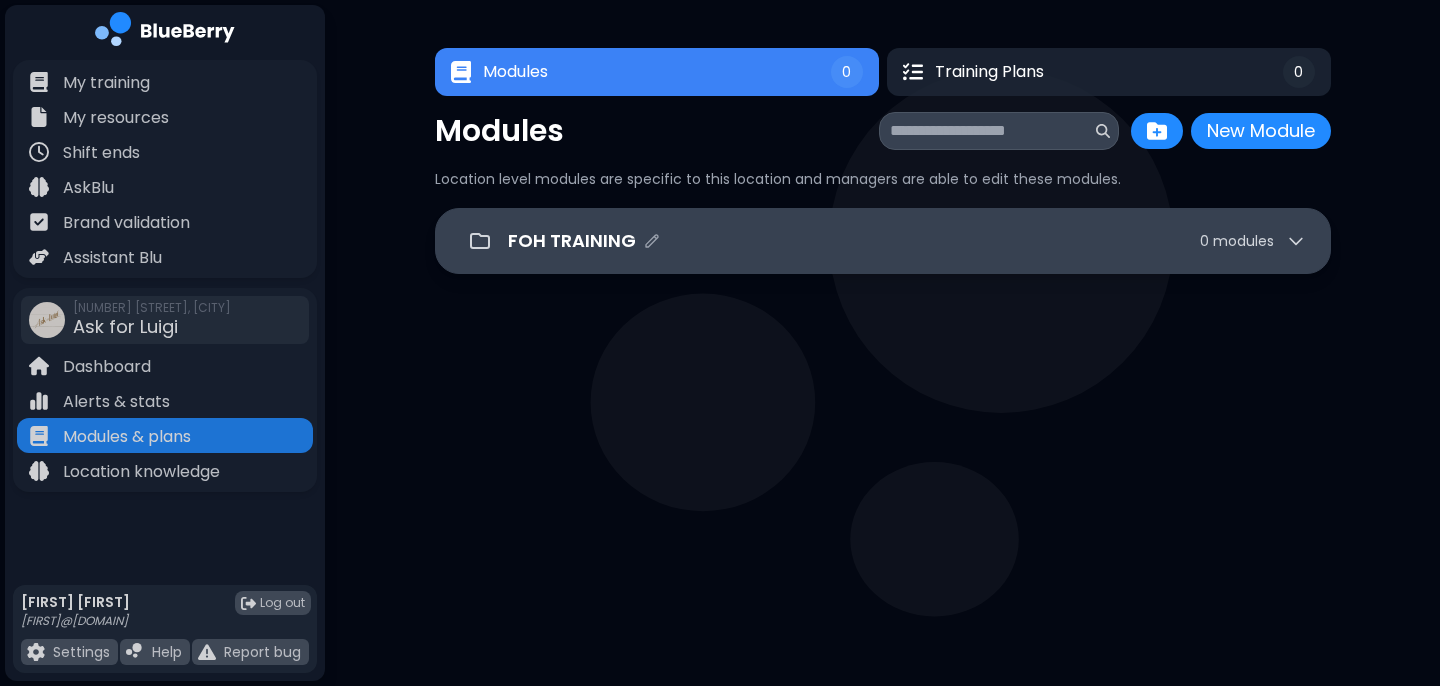 click 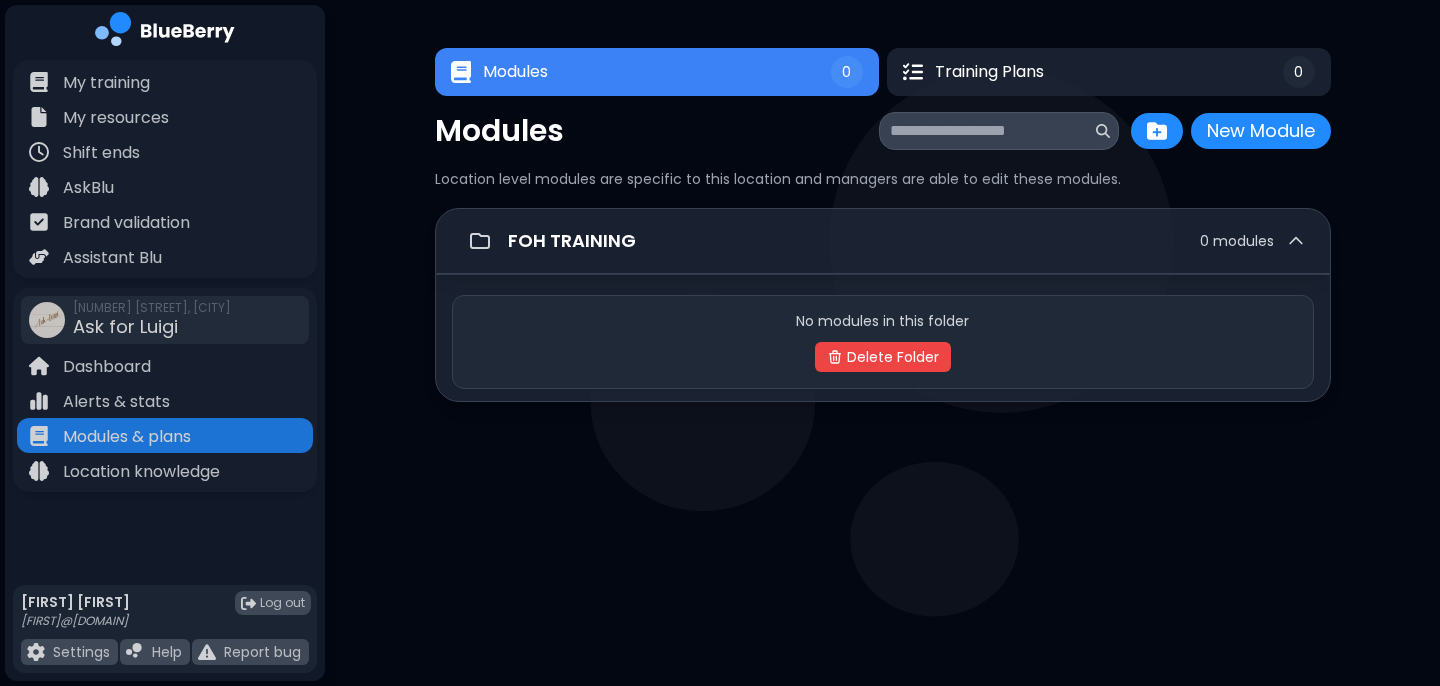 click on "No modules in this folder Delete Folder" at bounding box center (883, 342) 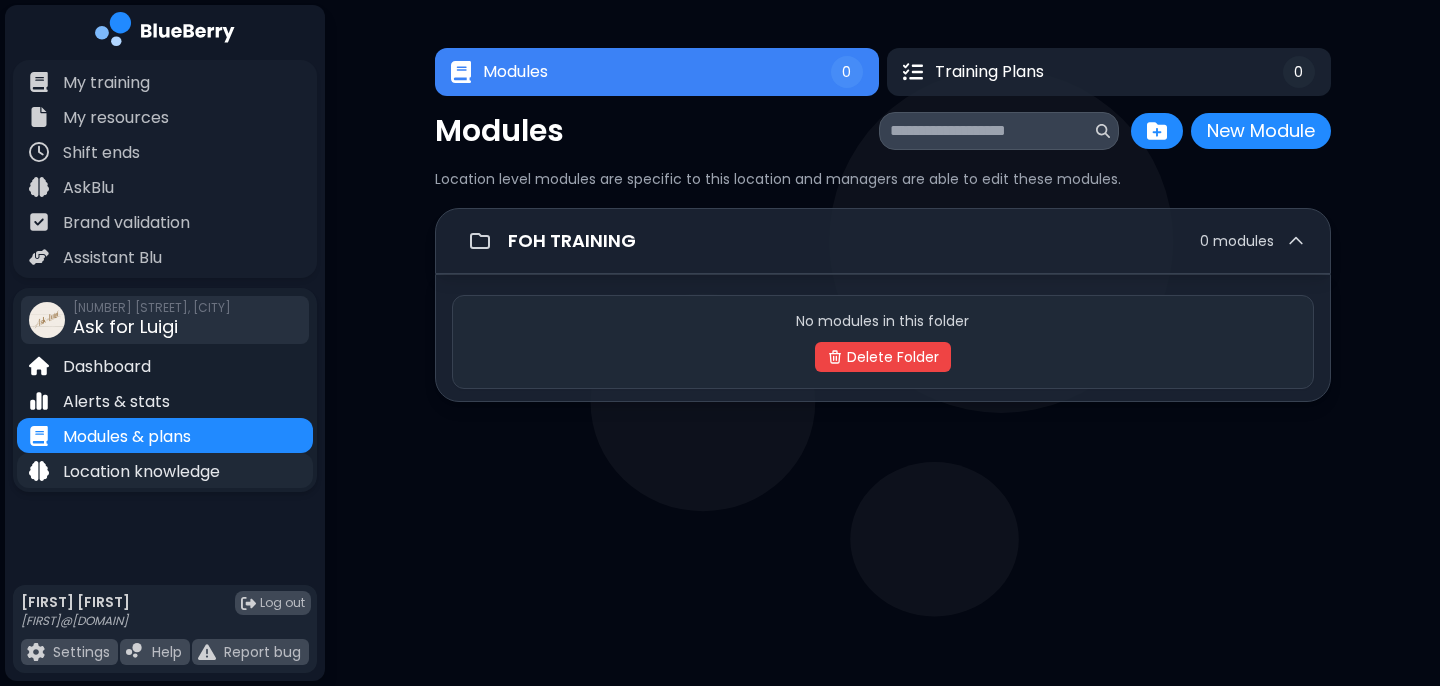 click on "Location knowledge" at bounding box center [165, 470] 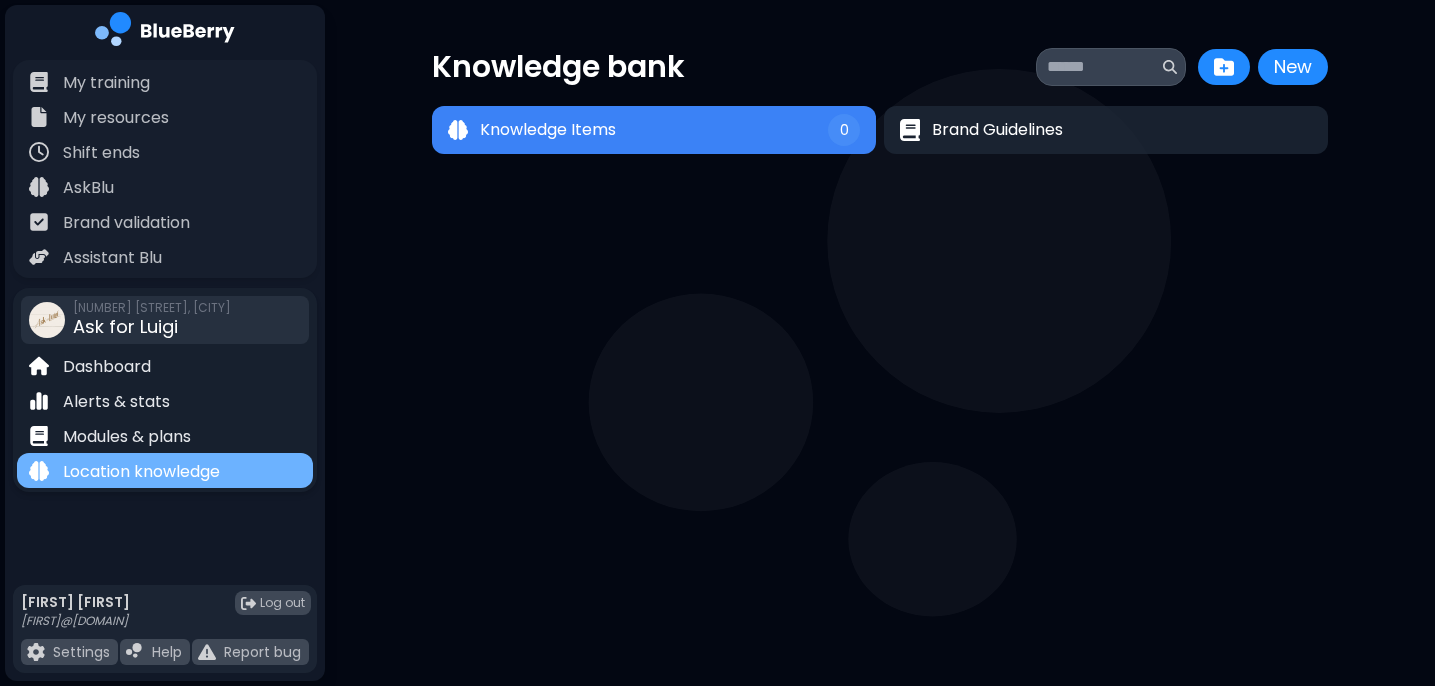 click on "Location knowledge" at bounding box center [141, 472] 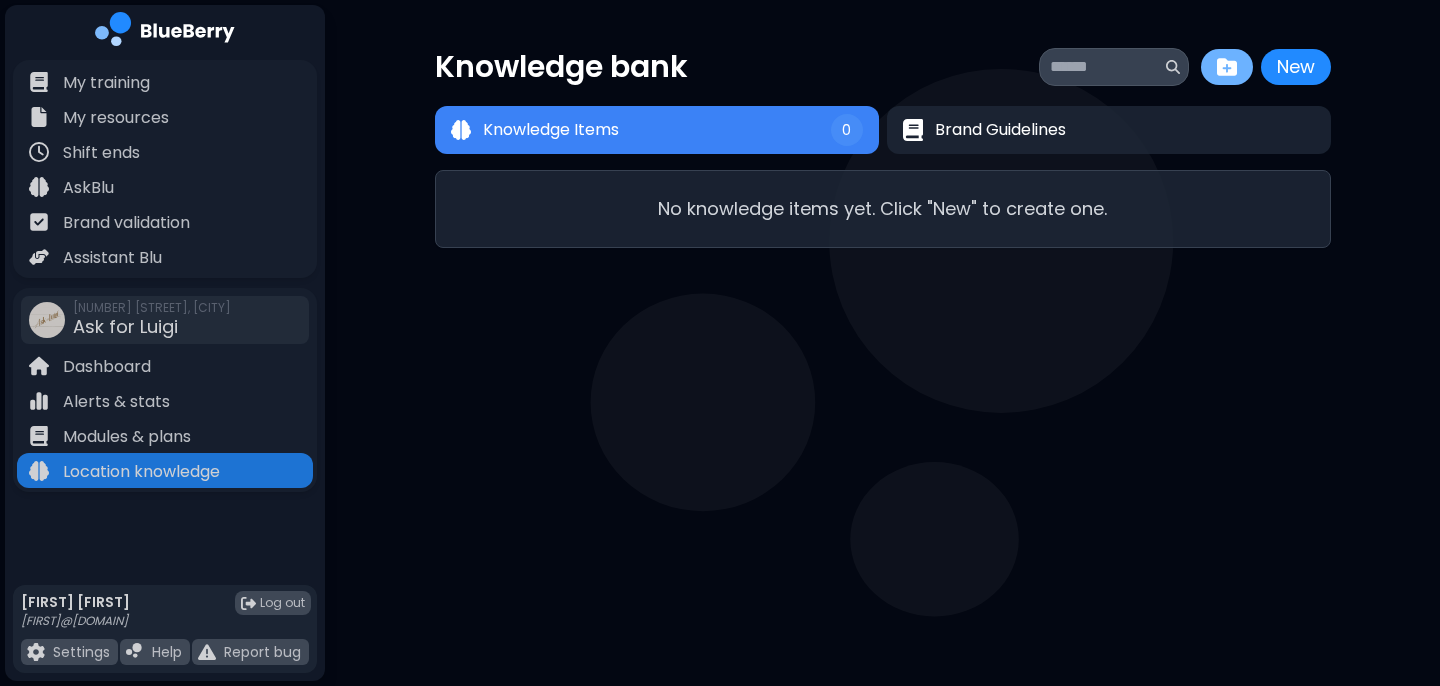 click at bounding box center [1227, 67] 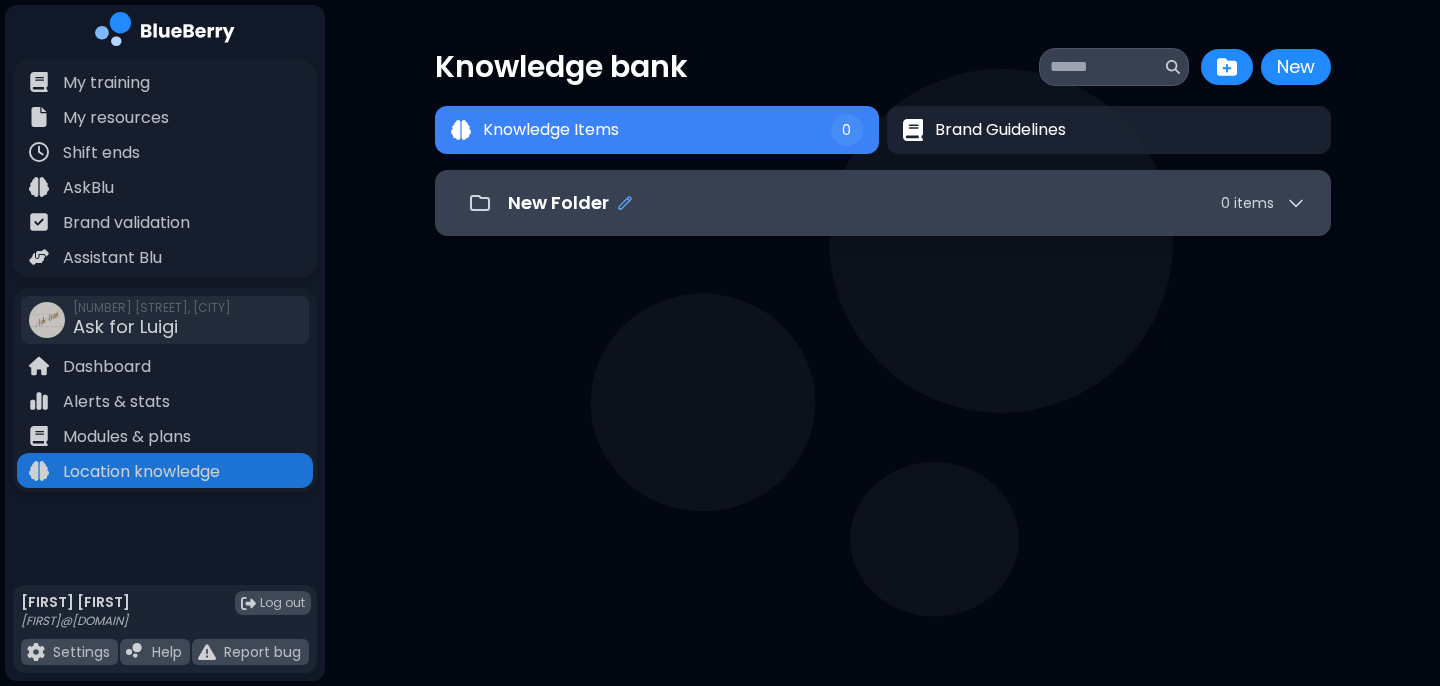 click 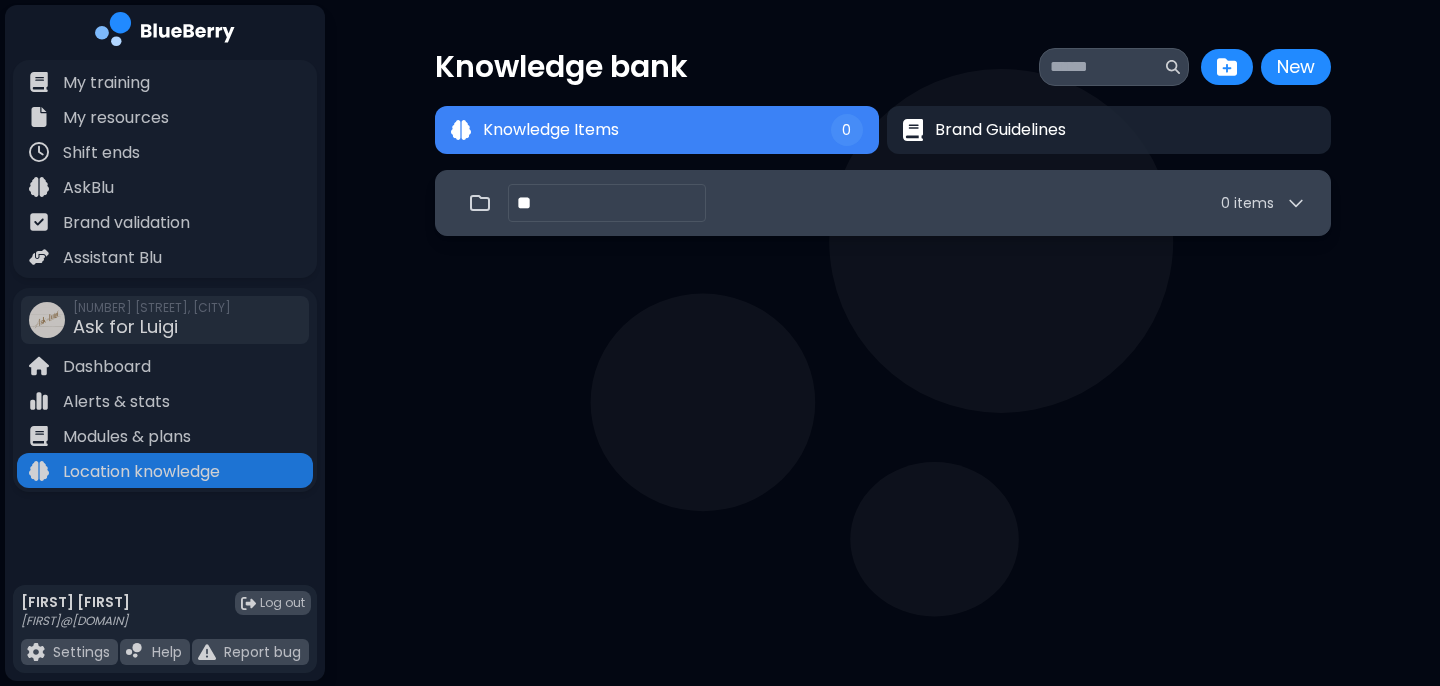 type on "*" 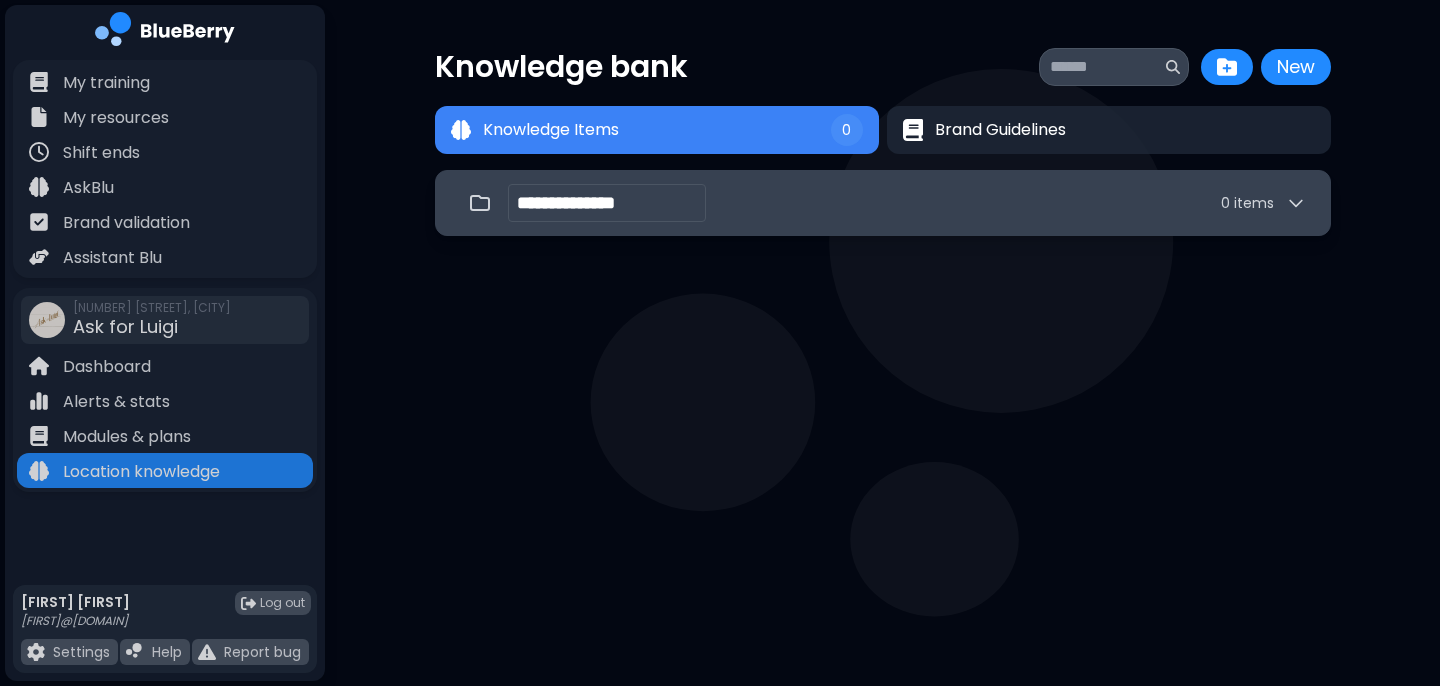 type on "**********" 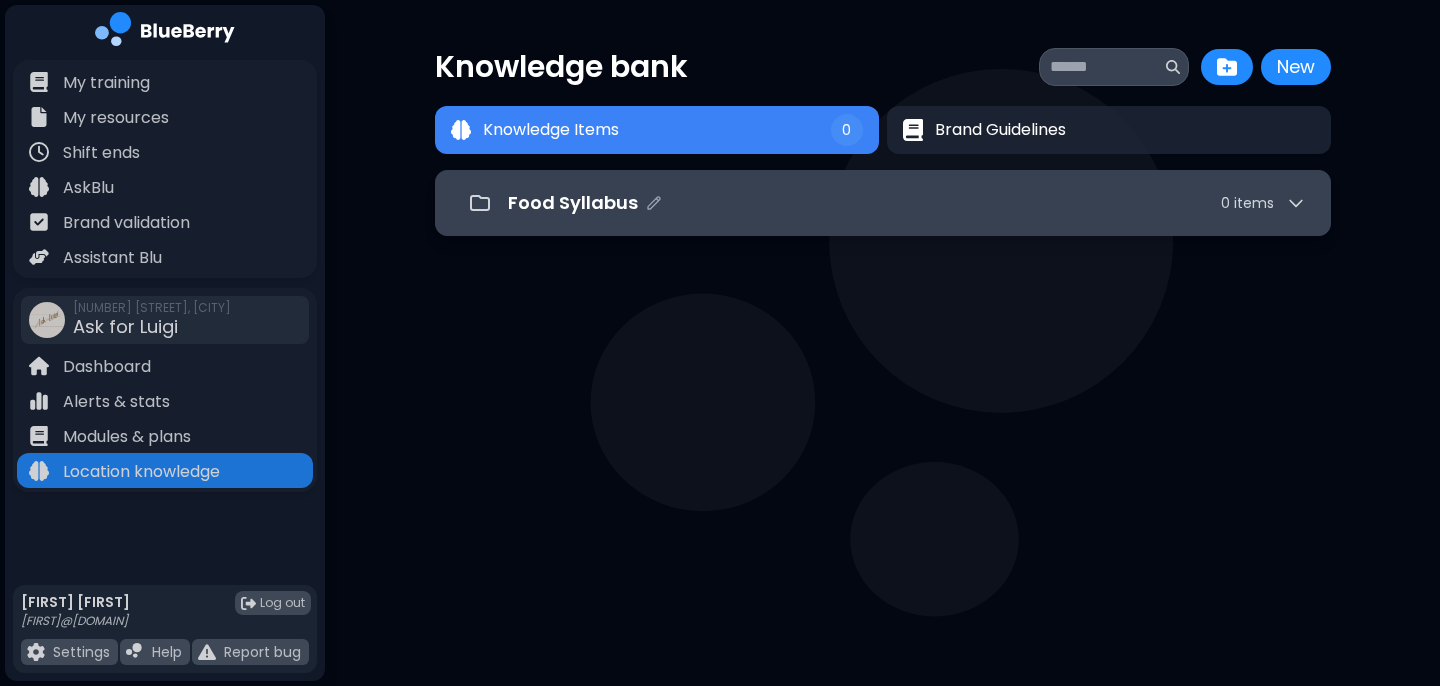 click 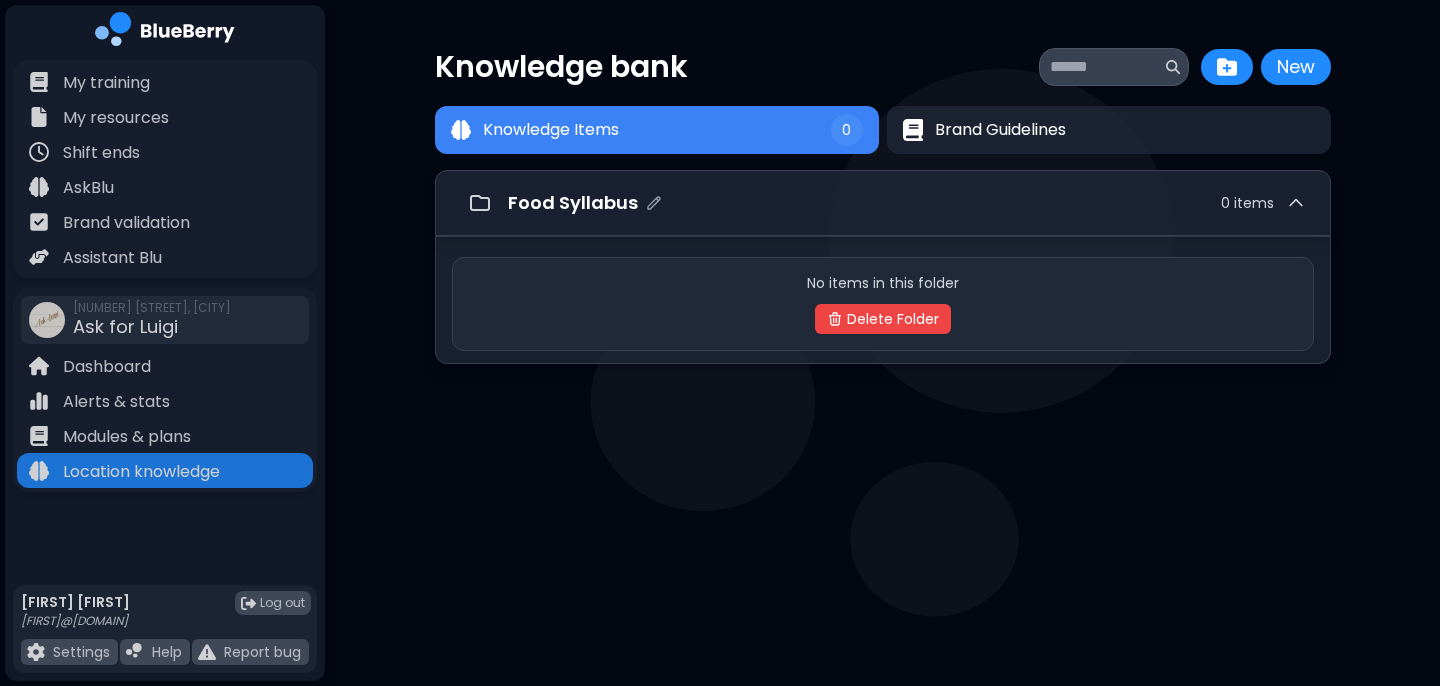 click on "0   item s" at bounding box center (1263, 203) 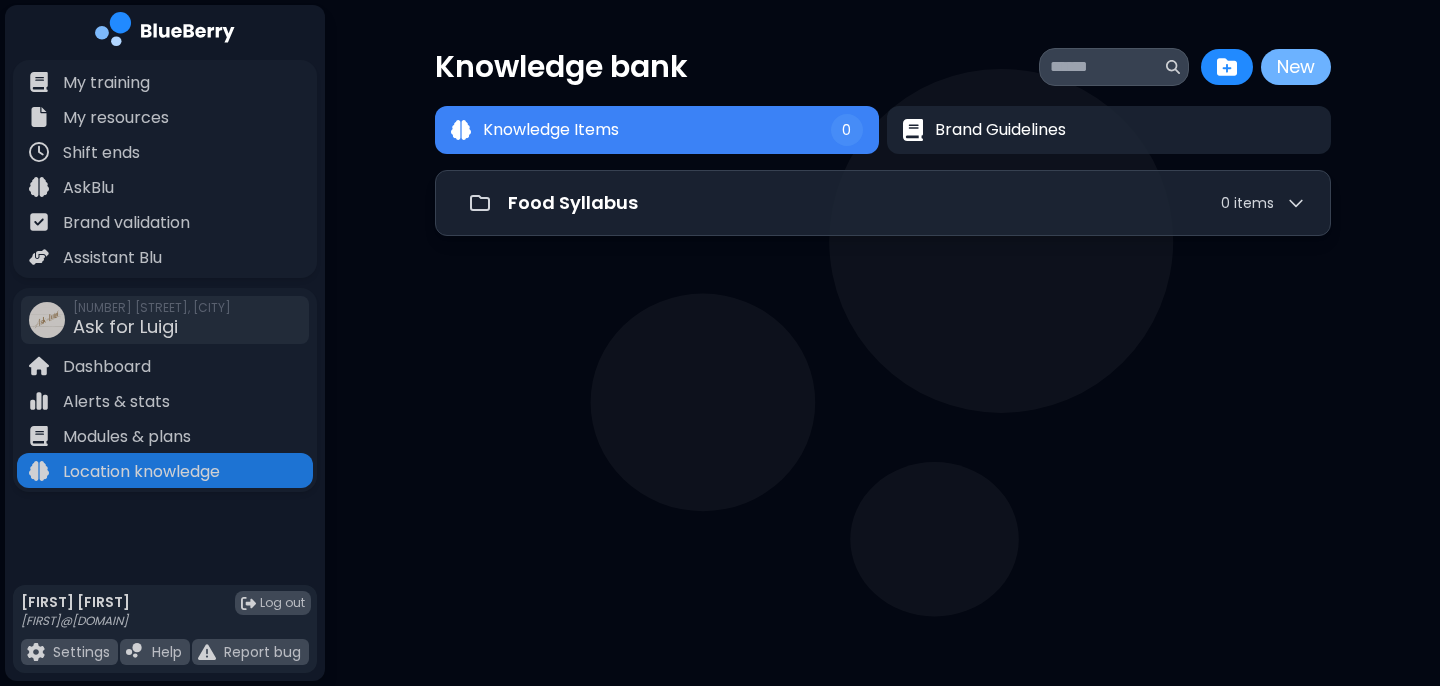 click on "New" at bounding box center (1296, 67) 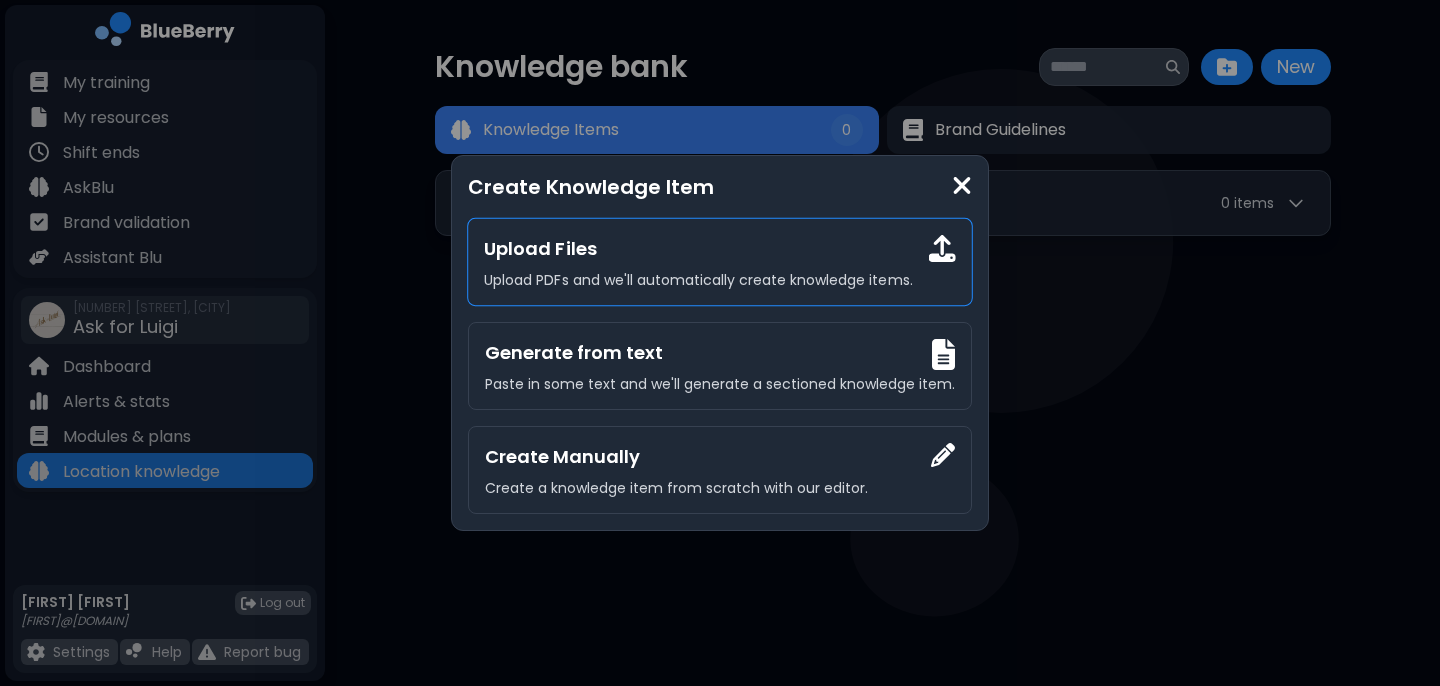 click on "Upload PDFs and we'll automatically create knowledge items." at bounding box center [719, 280] 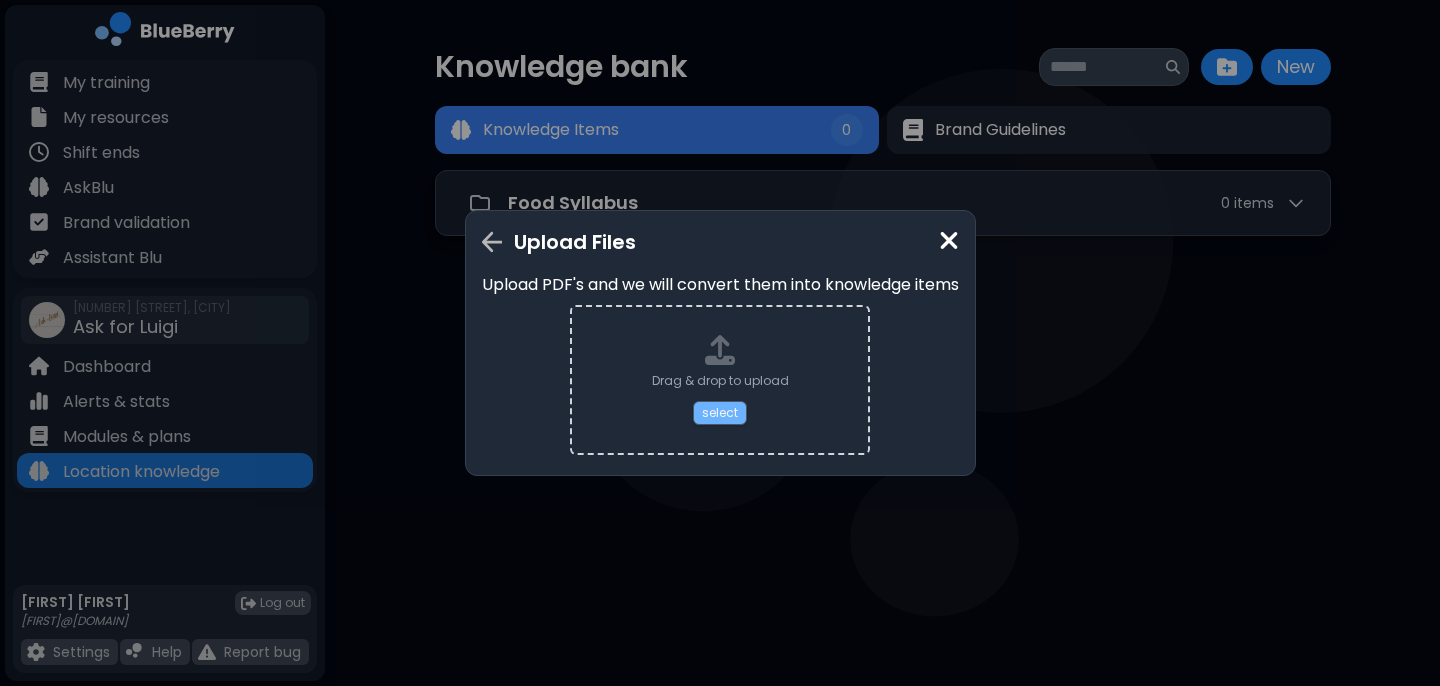 click on "select" at bounding box center (720, 413) 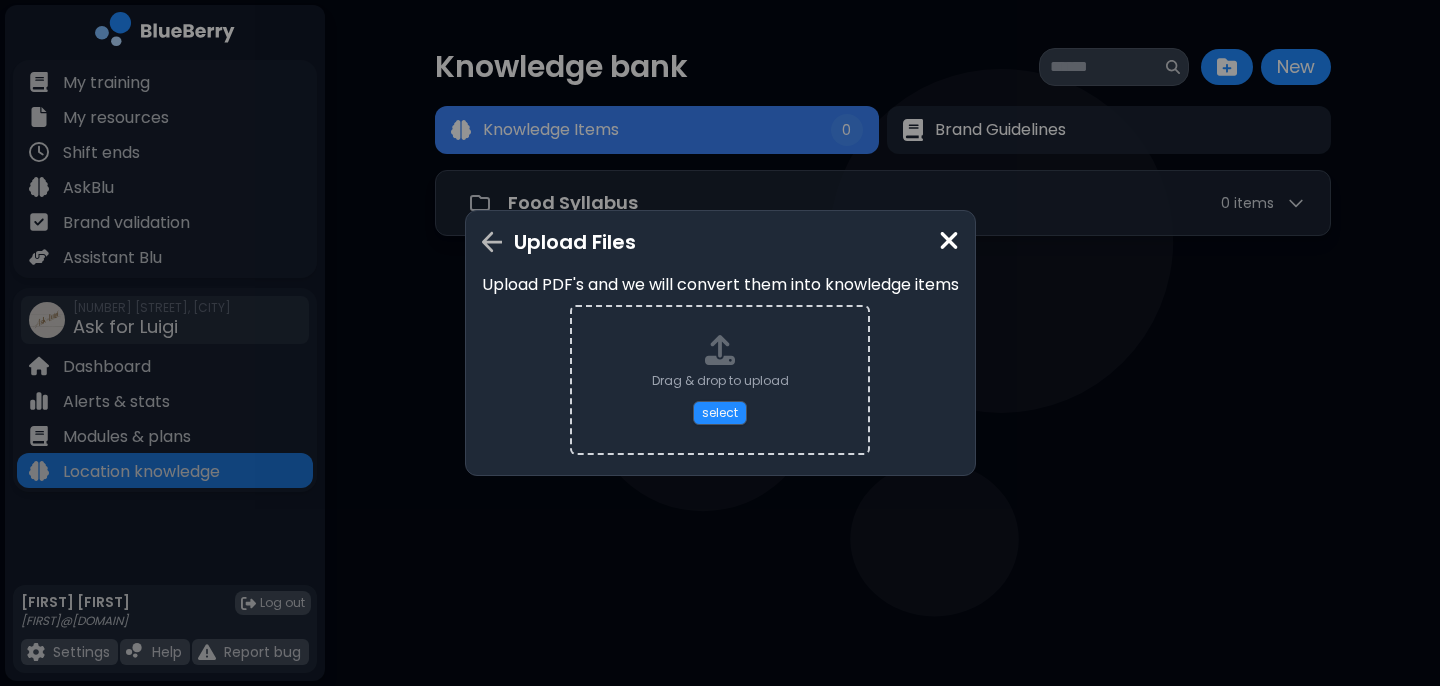 click at bounding box center (949, 240) 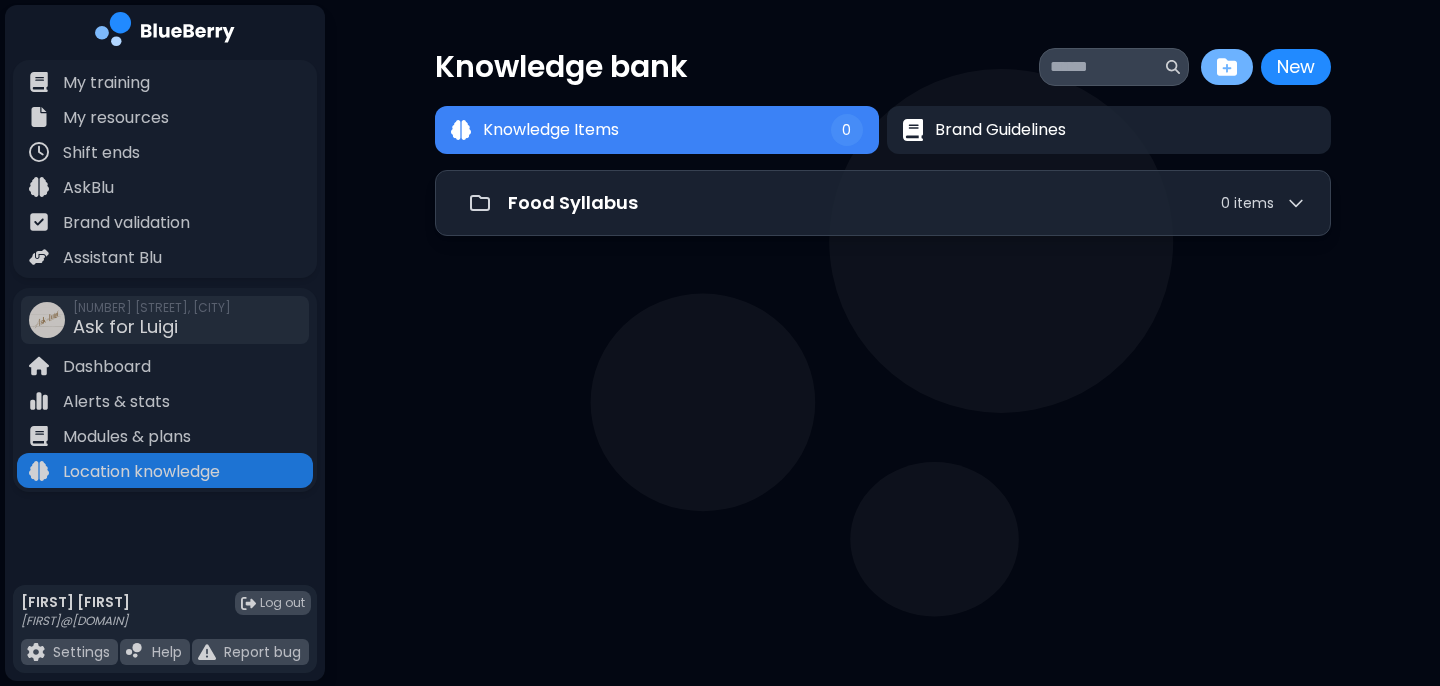 click at bounding box center [1227, 67] 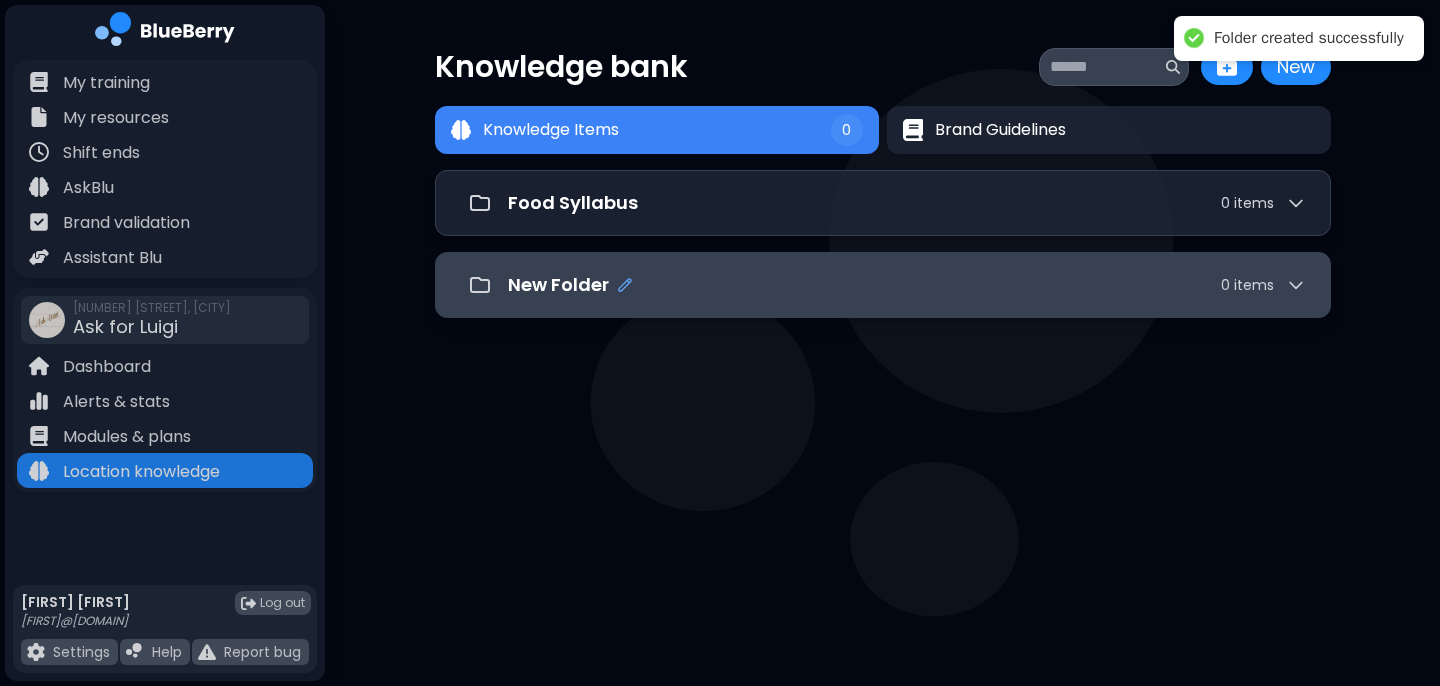 click 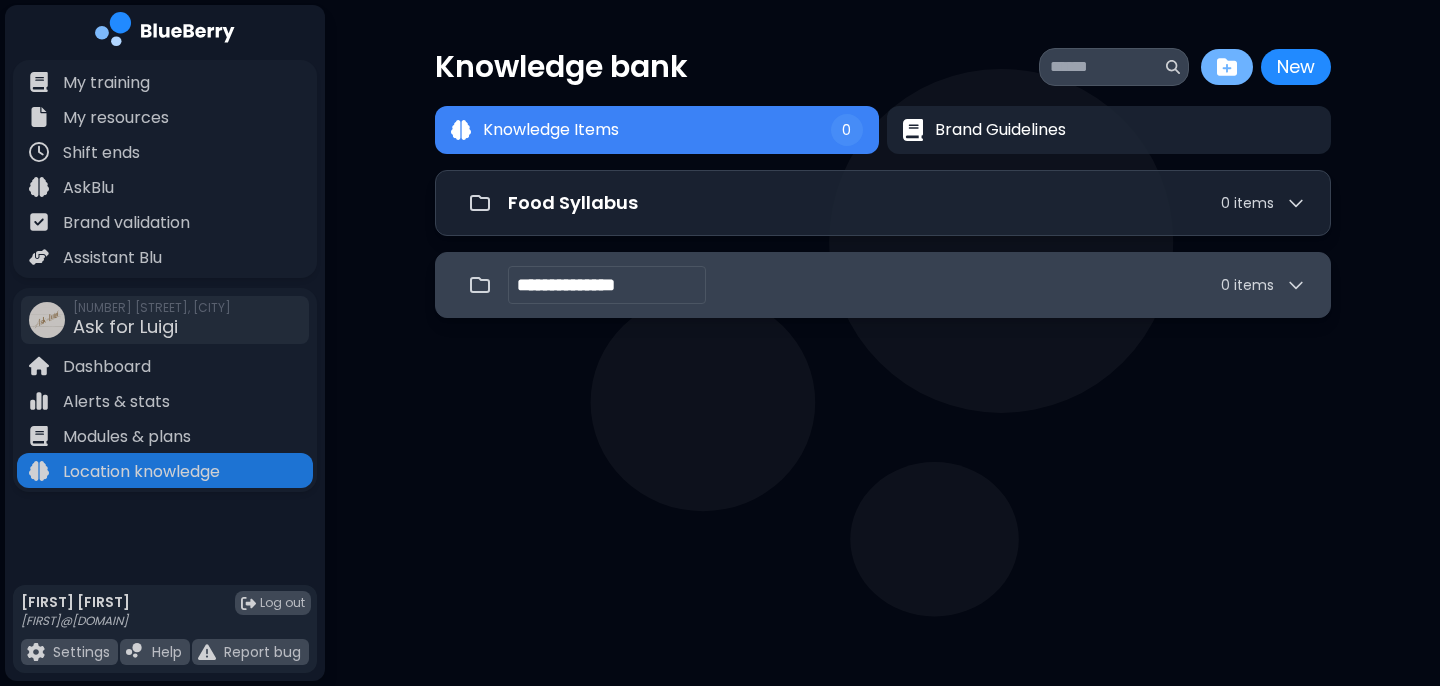 type on "**********" 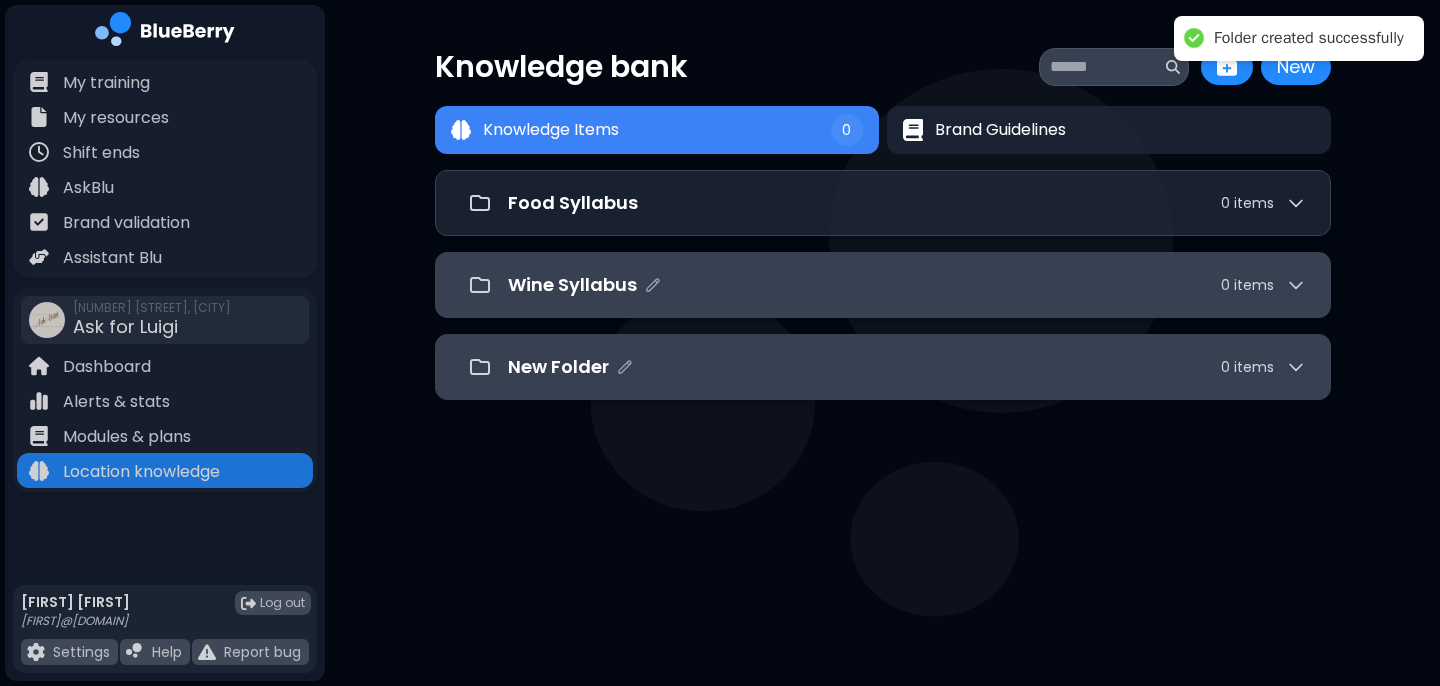 click on "New Folder" at bounding box center (558, 367) 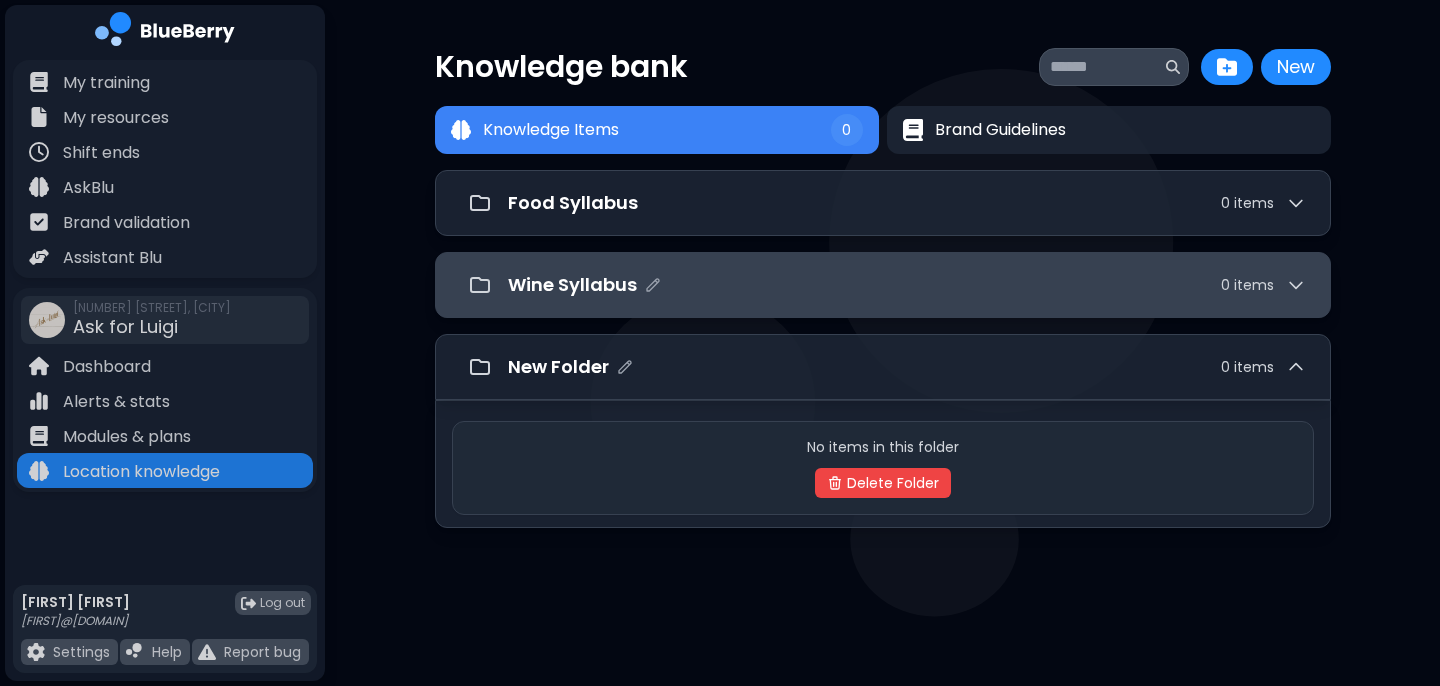 click on "New Folder 0   item s" at bounding box center [907, 367] 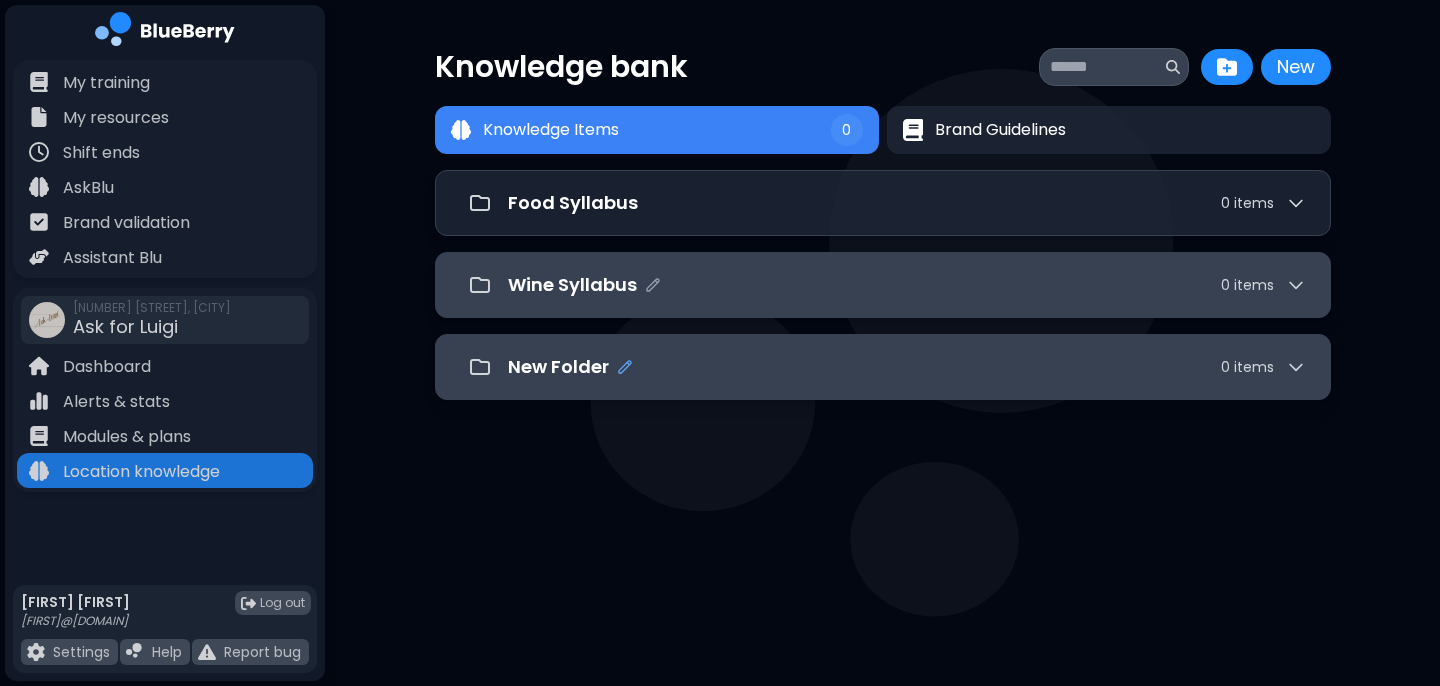 click 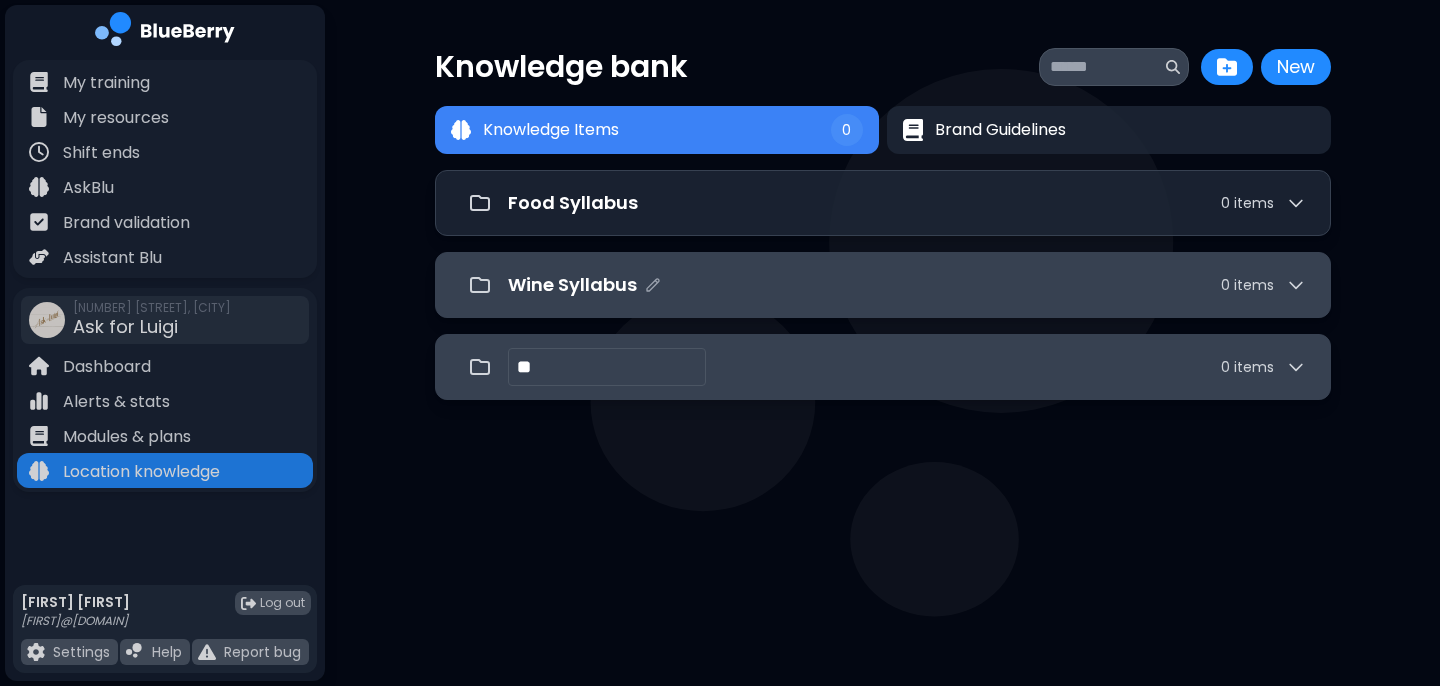 type on "*" 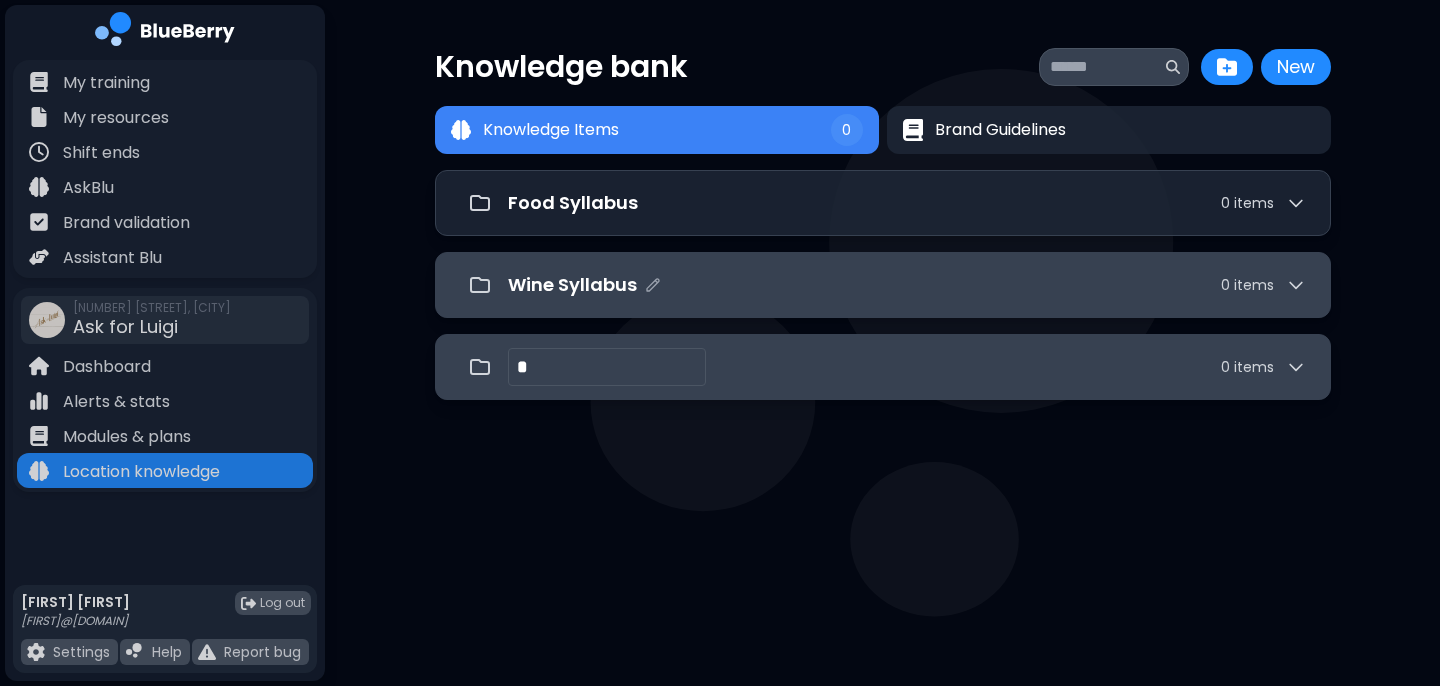 type 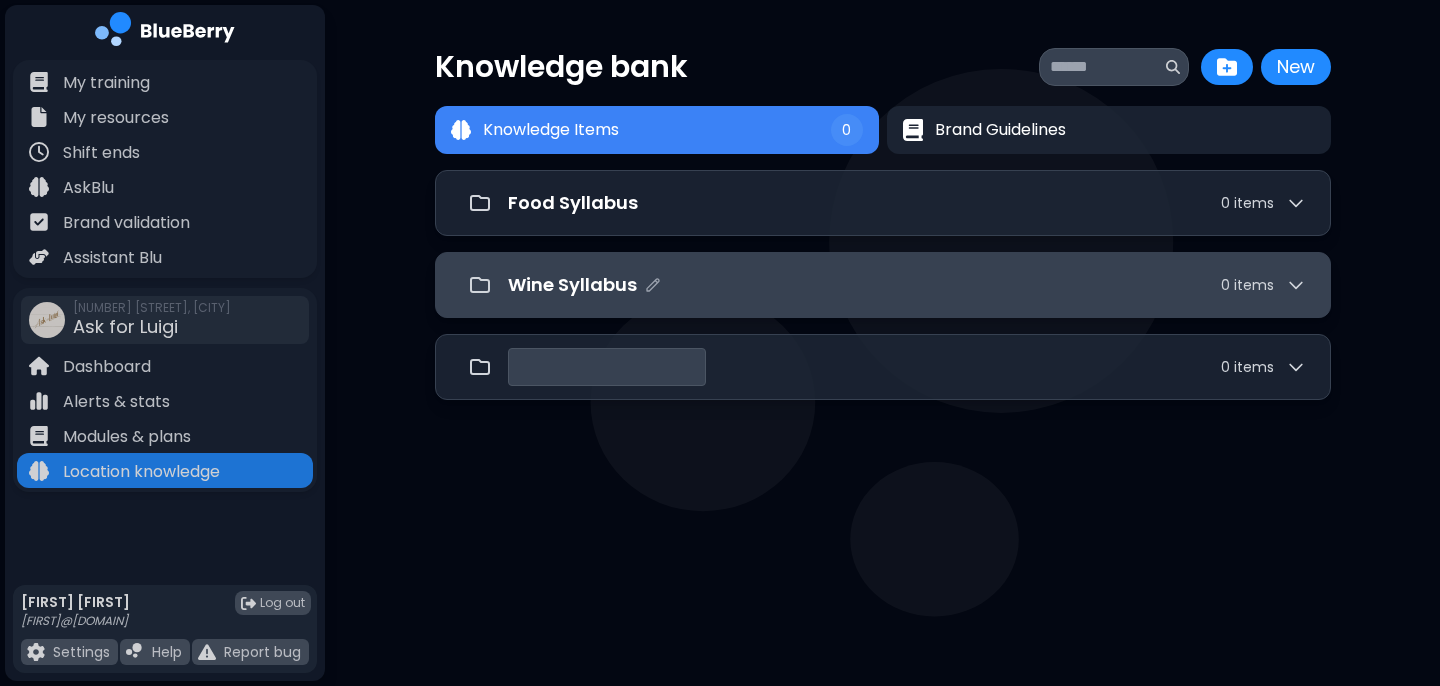 click on "Knowledge bank New New Knowledge Items 0 Brand Guidelines Knowledge Items 0 Food Syllabus  0   item s Wine Syllabus  0   item s 0   item s" at bounding box center [720, 343] 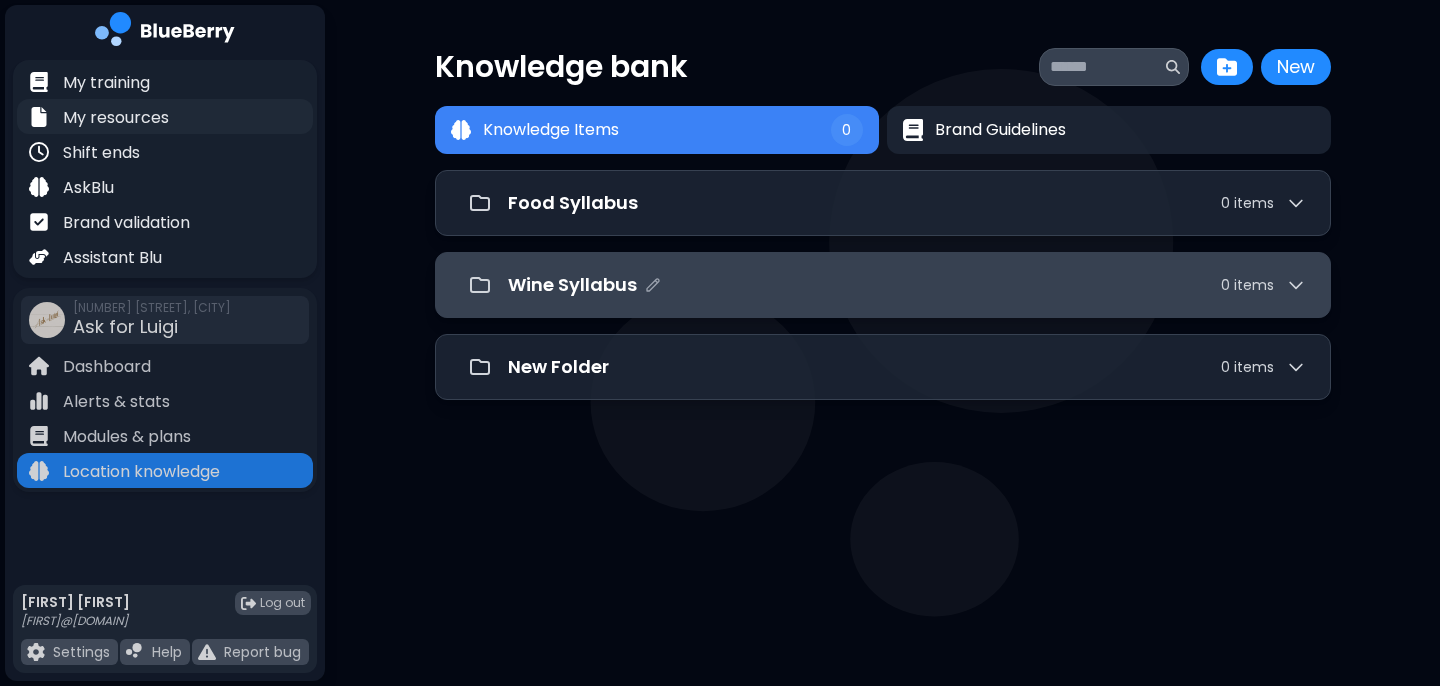 click on "My resources" at bounding box center (116, 118) 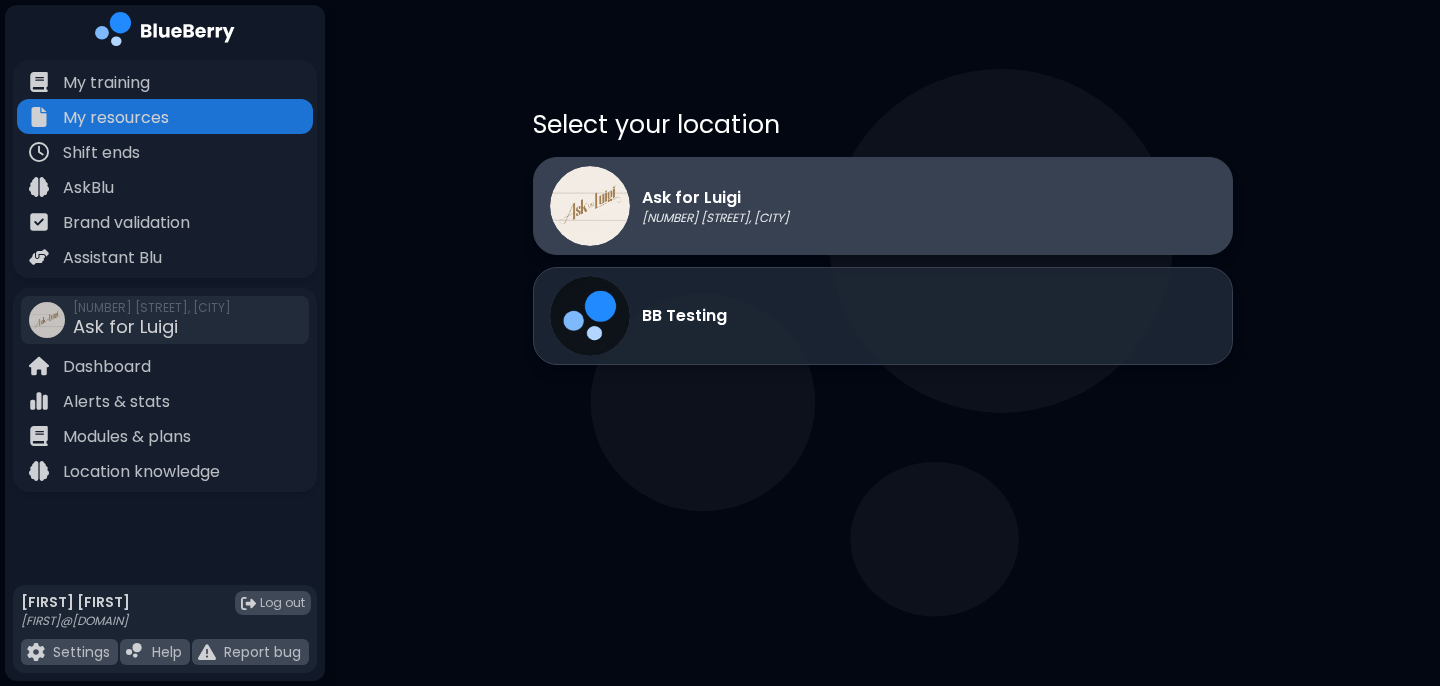 click on "Ask for [PERSON] [NUMBER] [STREET], [CITY]" at bounding box center [669, 206] 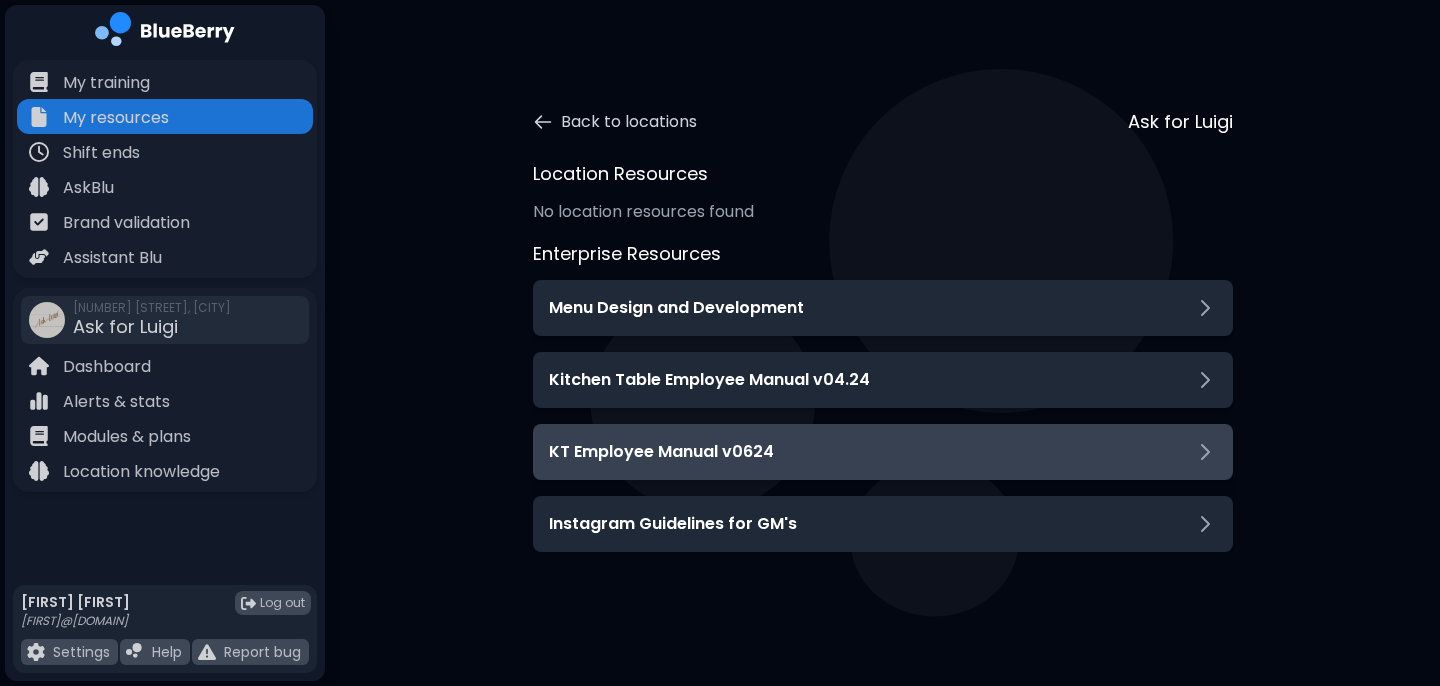 click on "KT Employee Manual v0624" at bounding box center [883, 452] 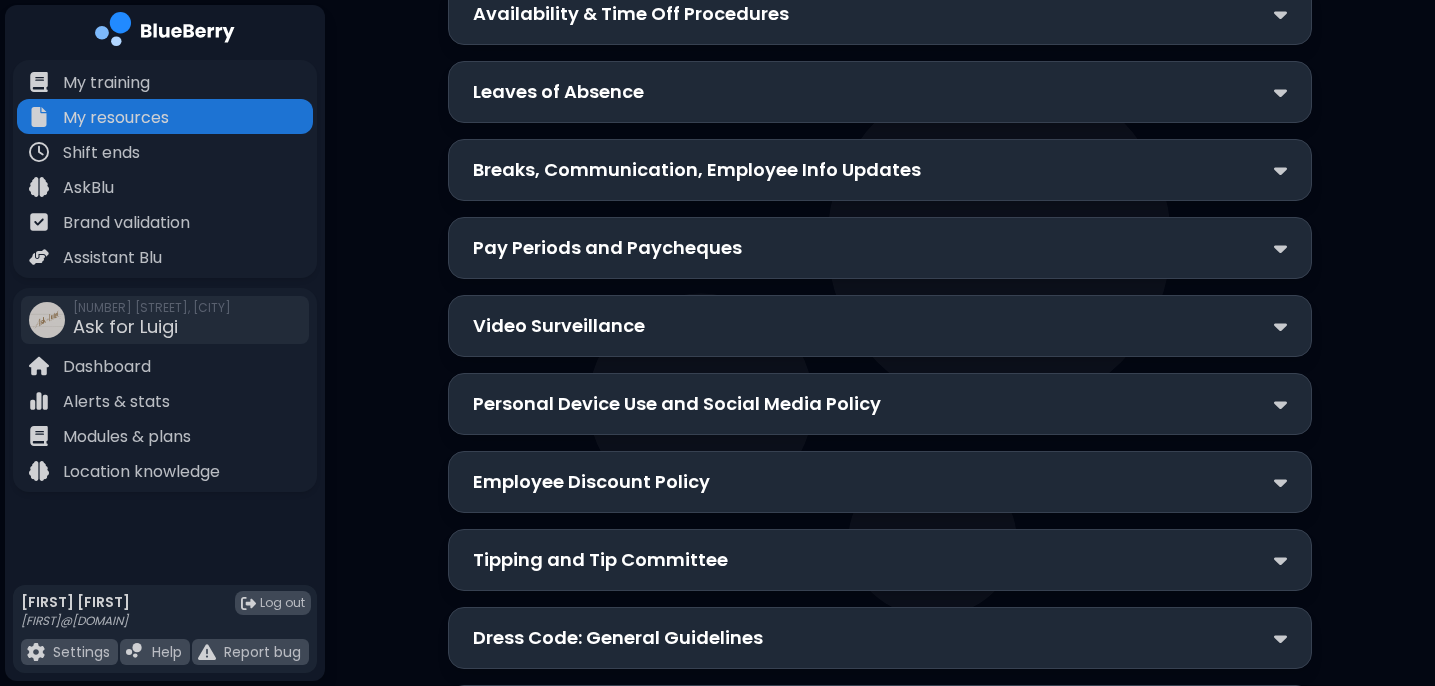 scroll, scrollTop: 779, scrollLeft: 0, axis: vertical 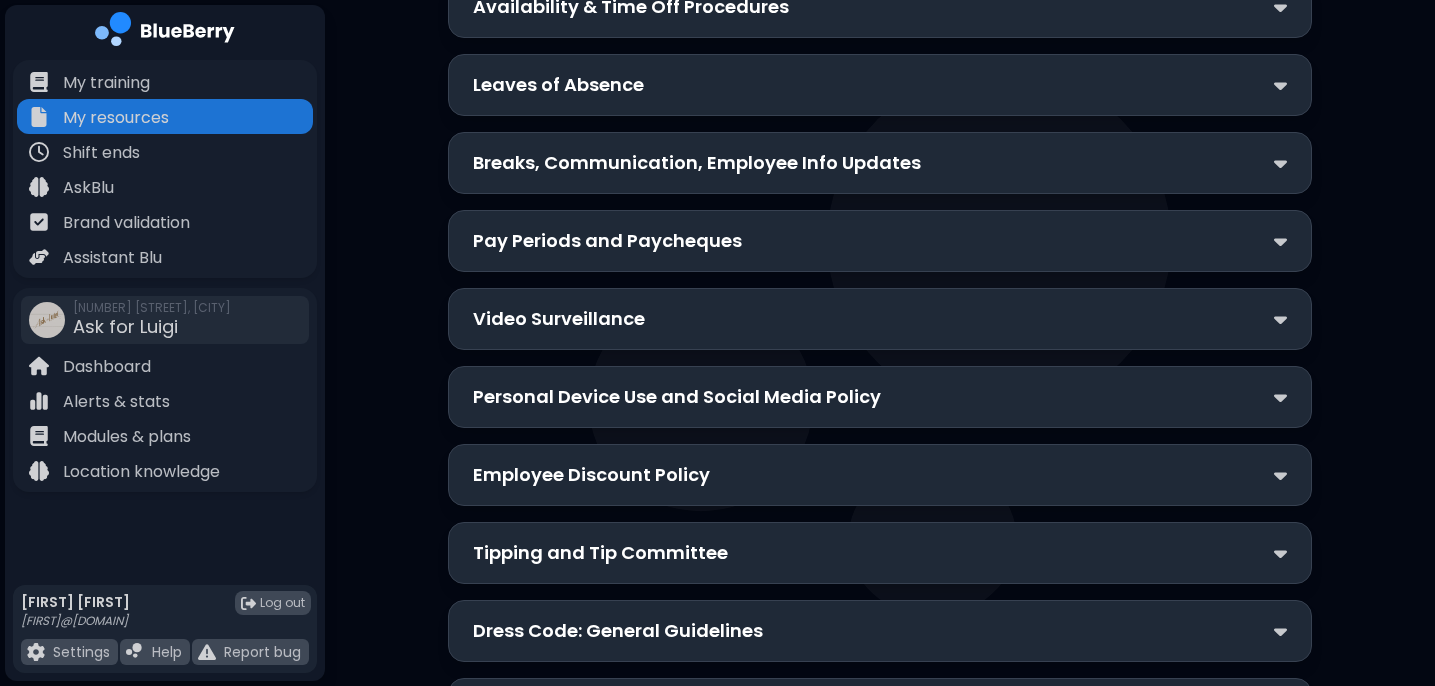 click on "Video Surveillance" at bounding box center [880, 319] 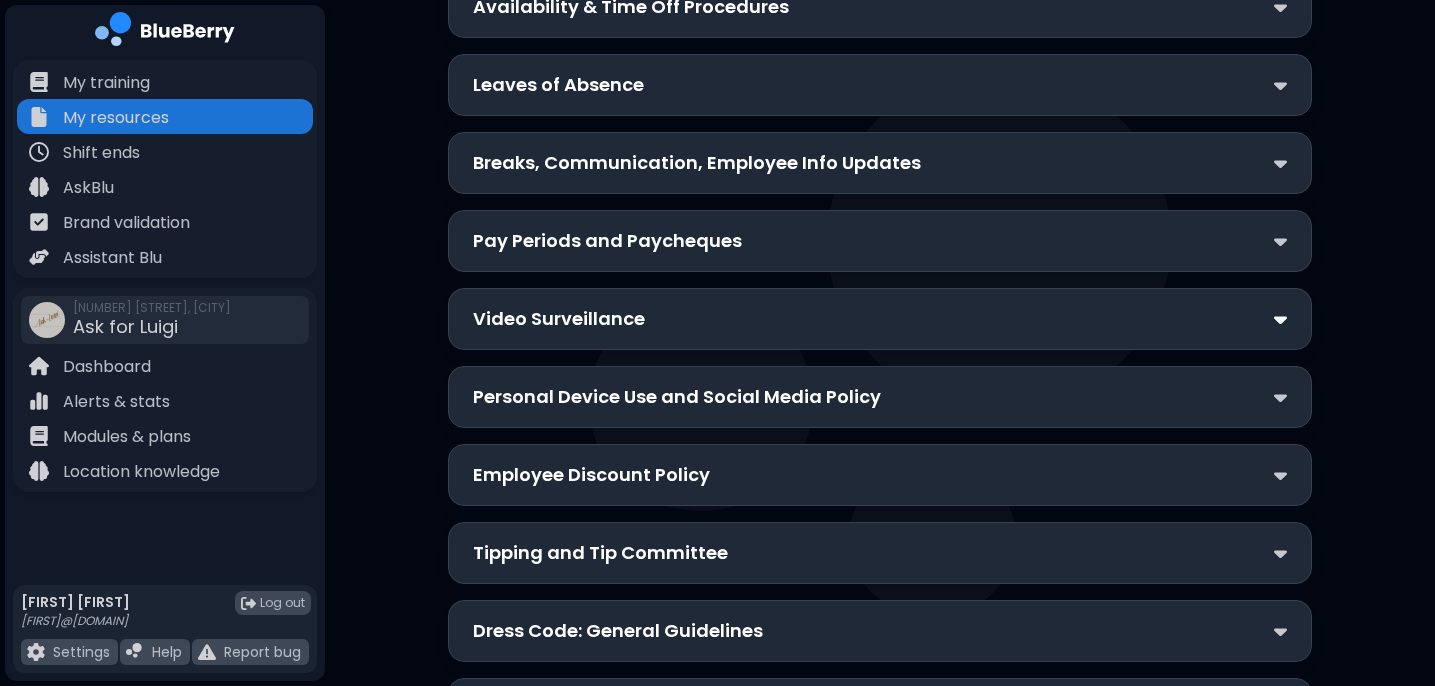 click at bounding box center [1280, 319] 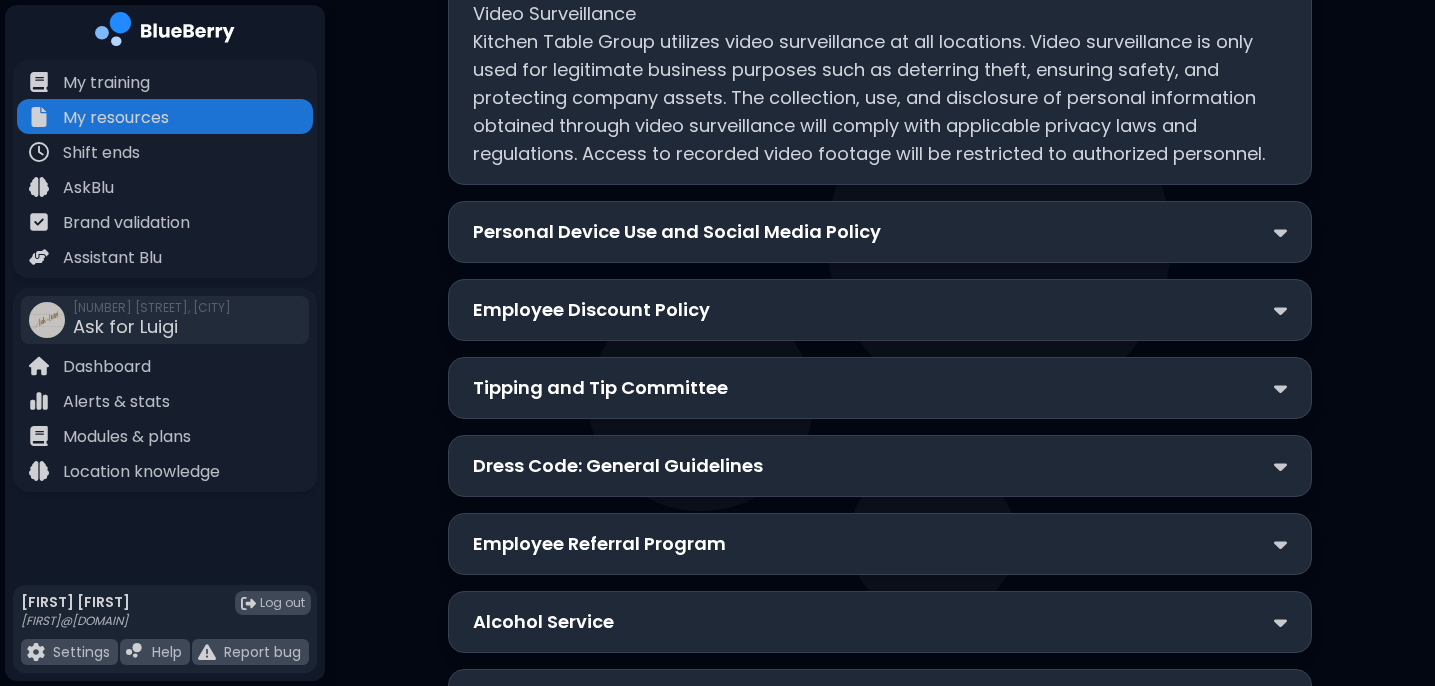 scroll, scrollTop: 1142, scrollLeft: 0, axis: vertical 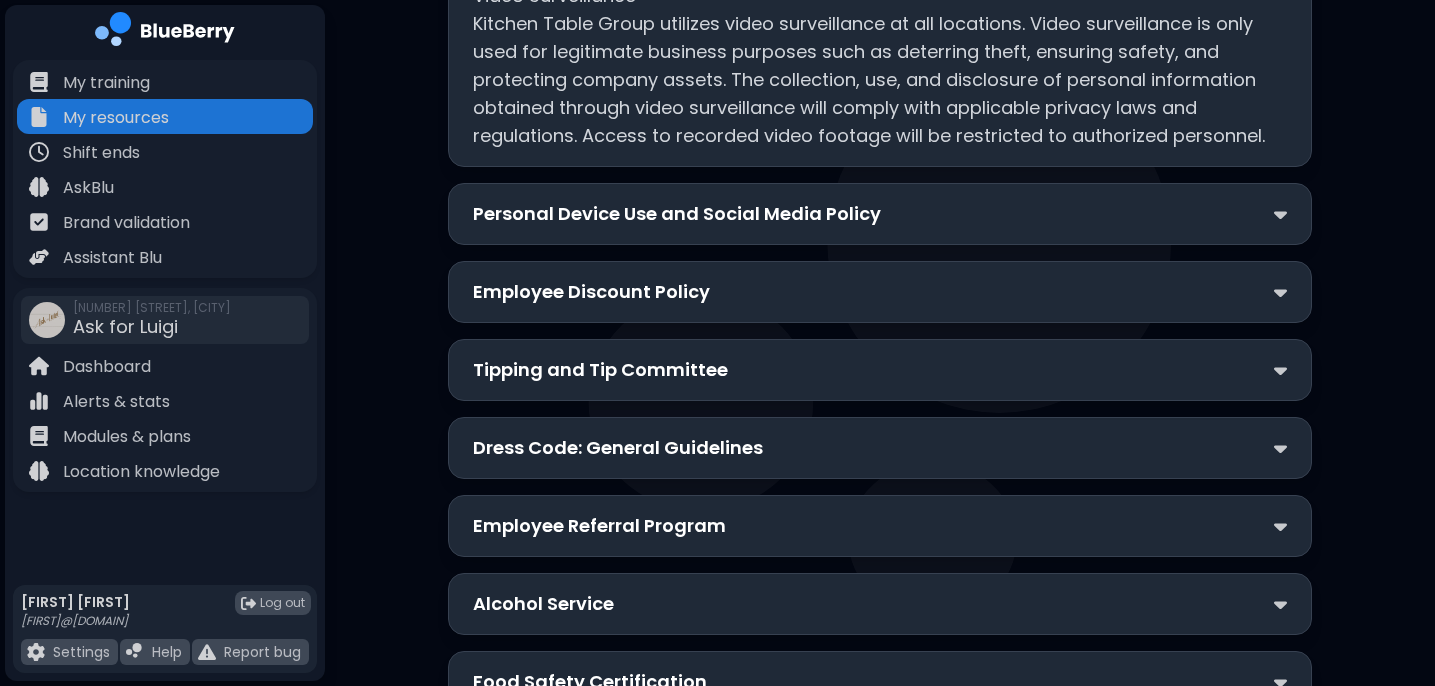 click on "Dress Code: General Guidelines" at bounding box center (880, 448) 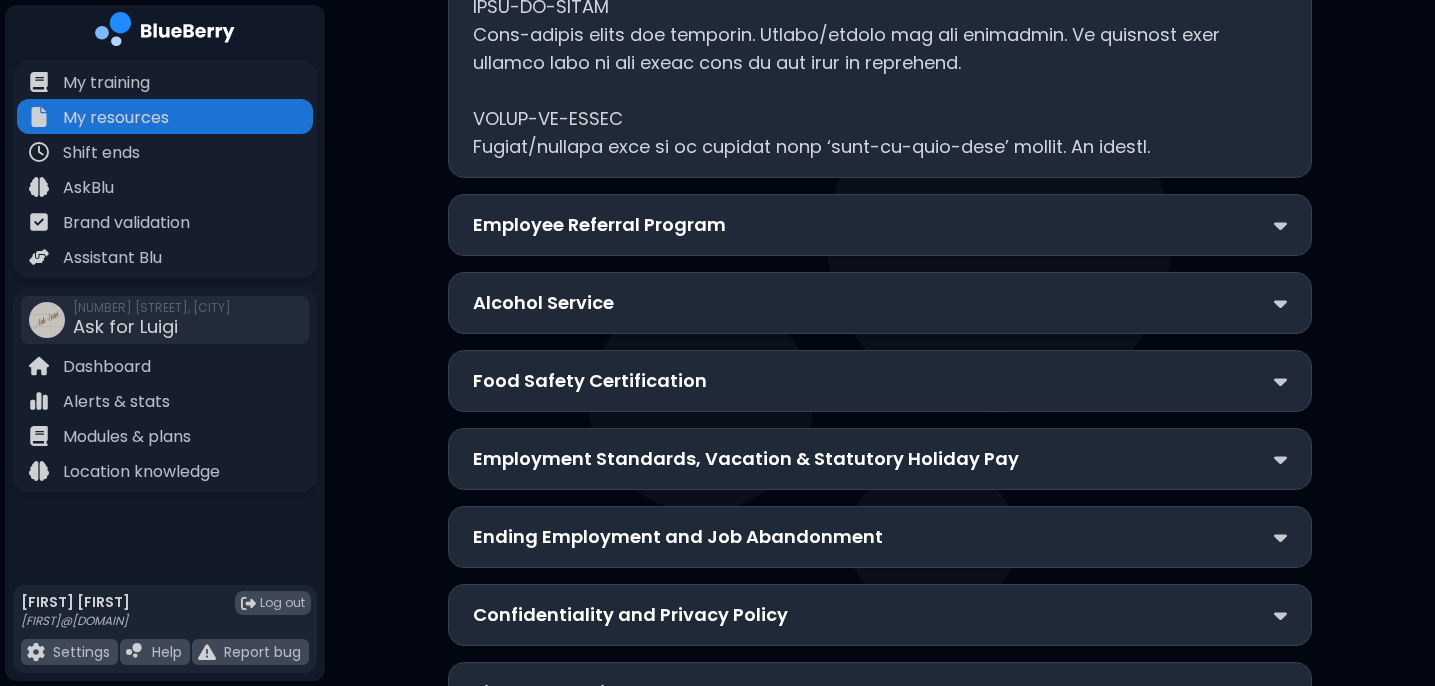 scroll, scrollTop: 2196, scrollLeft: 0, axis: vertical 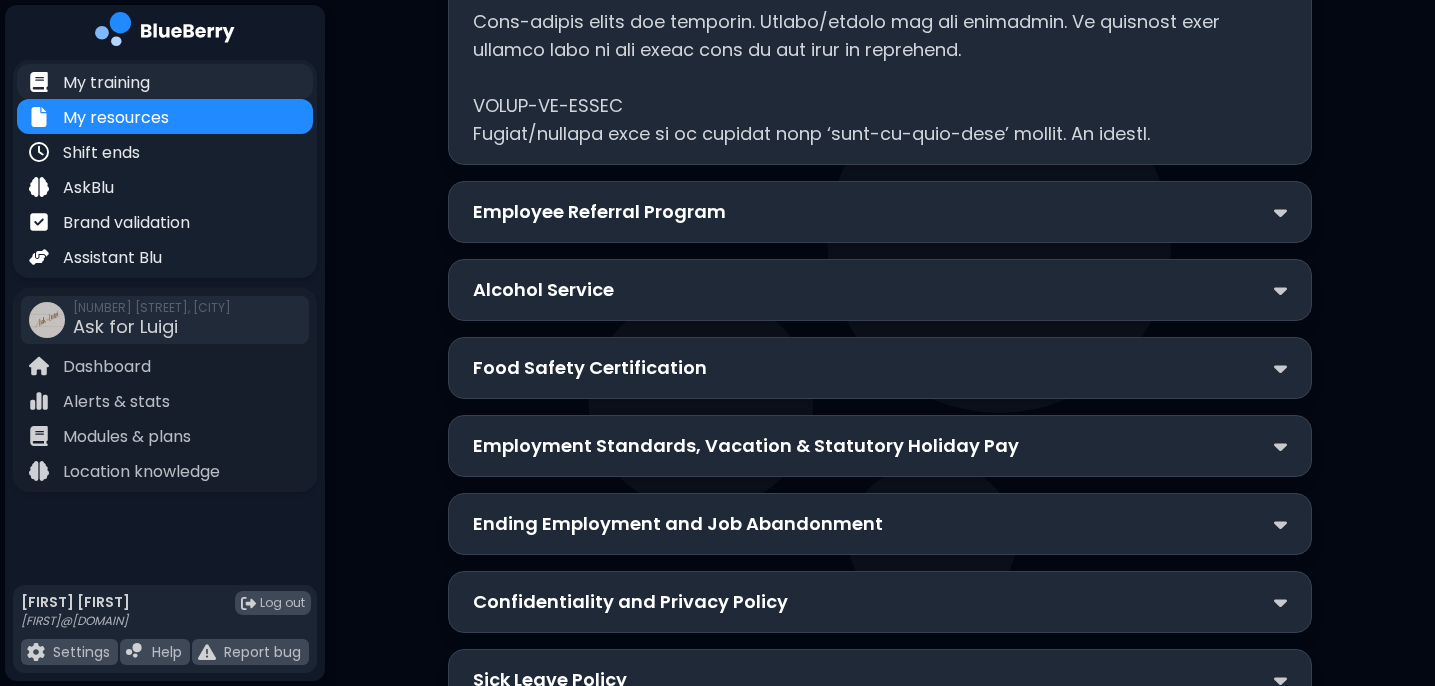 click on "My training" at bounding box center [106, 83] 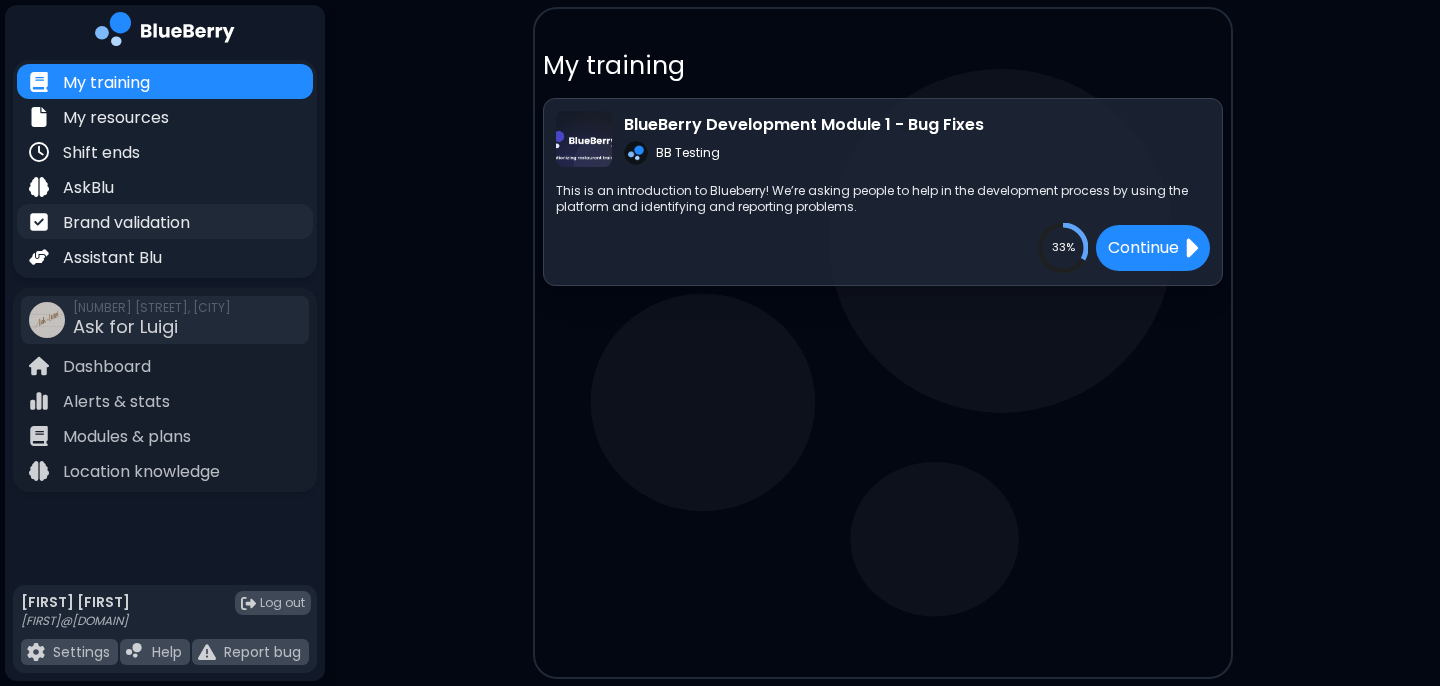click on "Brand validation" at bounding box center (126, 223) 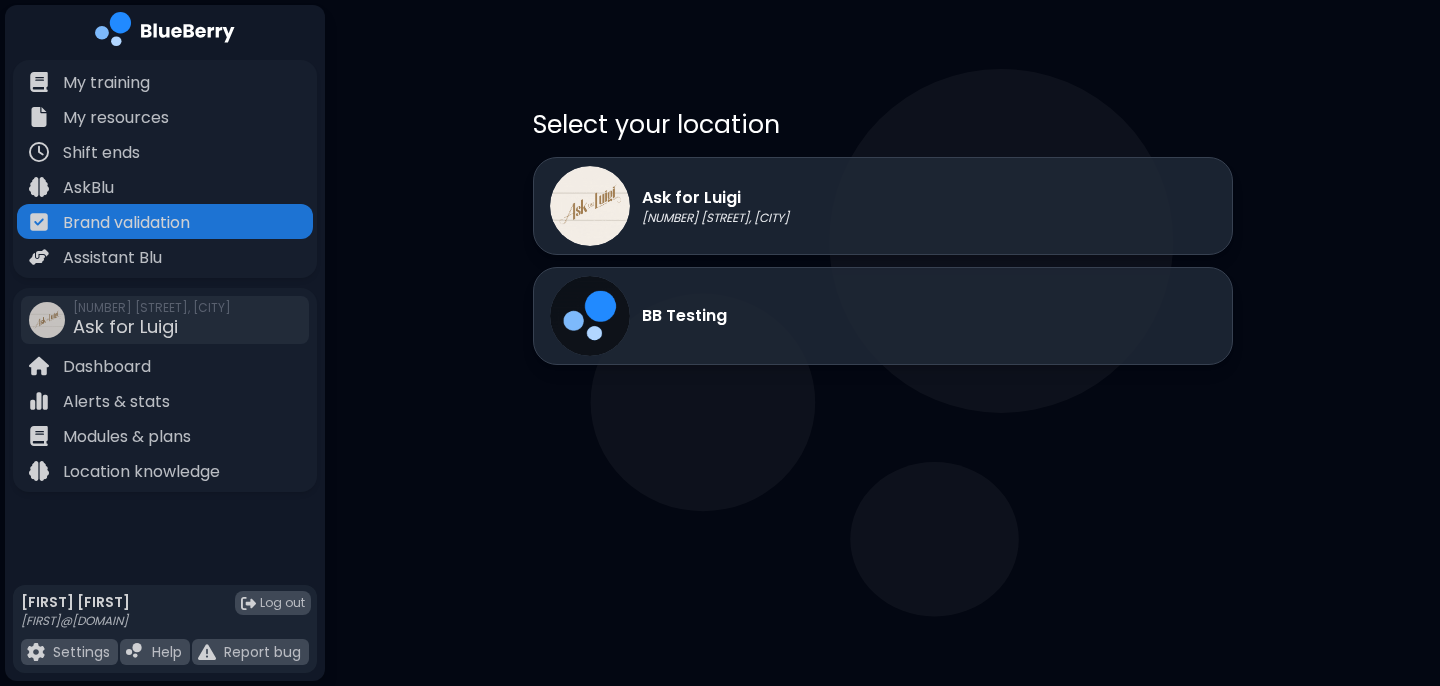 click at bounding box center (165, 32) 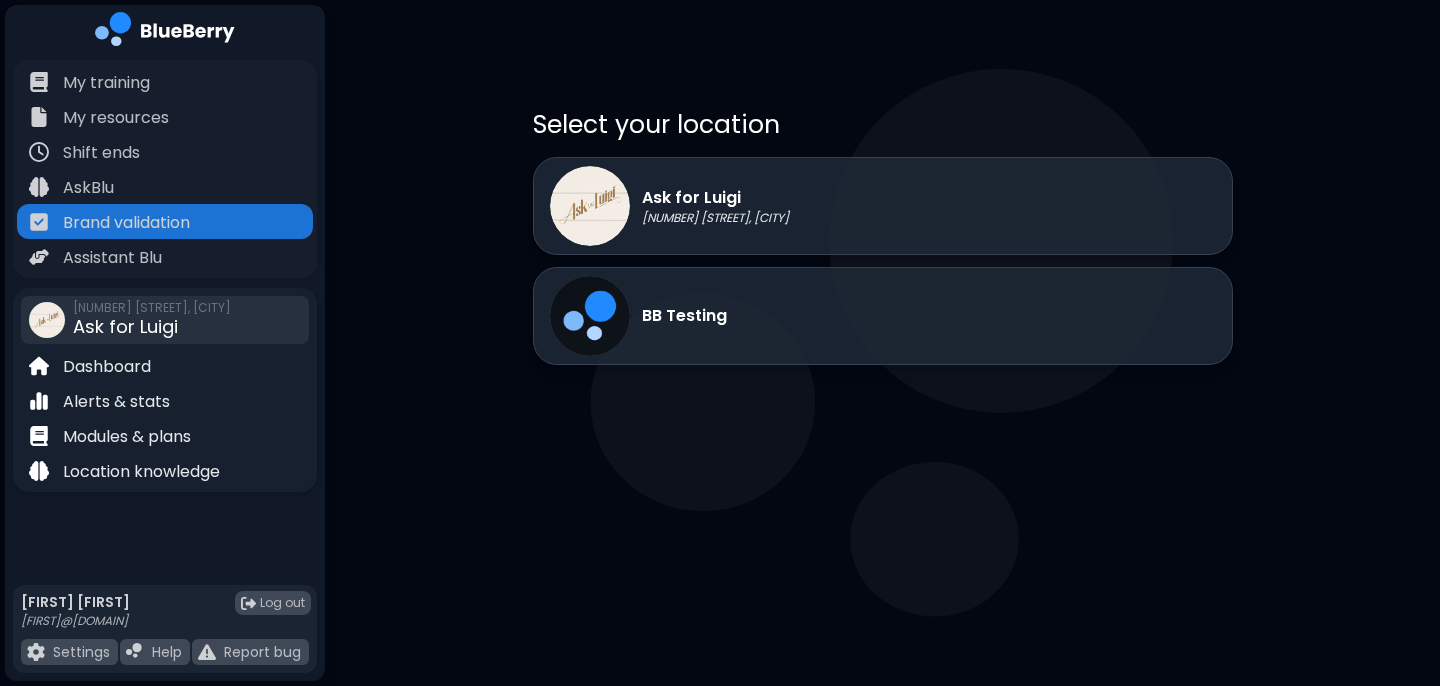 click on "Ask for Luigi" at bounding box center [125, 326] 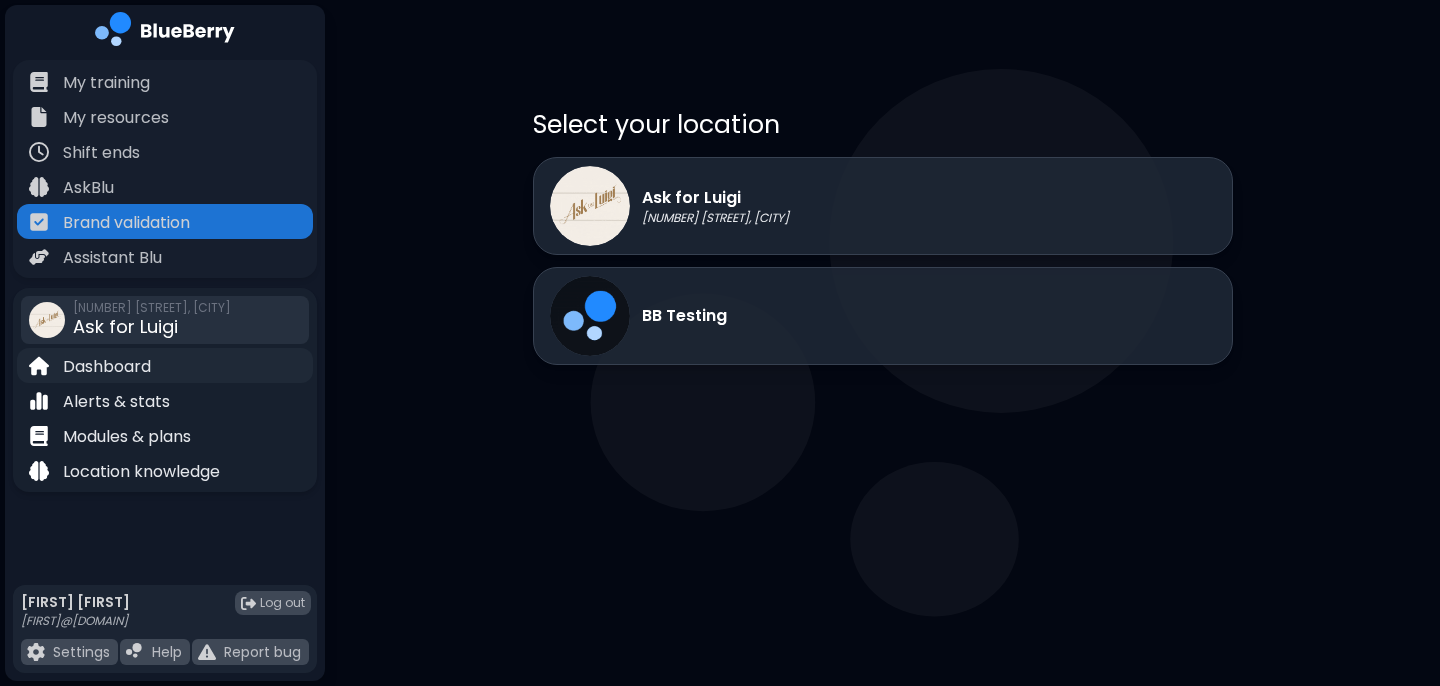 click on "Dashboard" at bounding box center (107, 367) 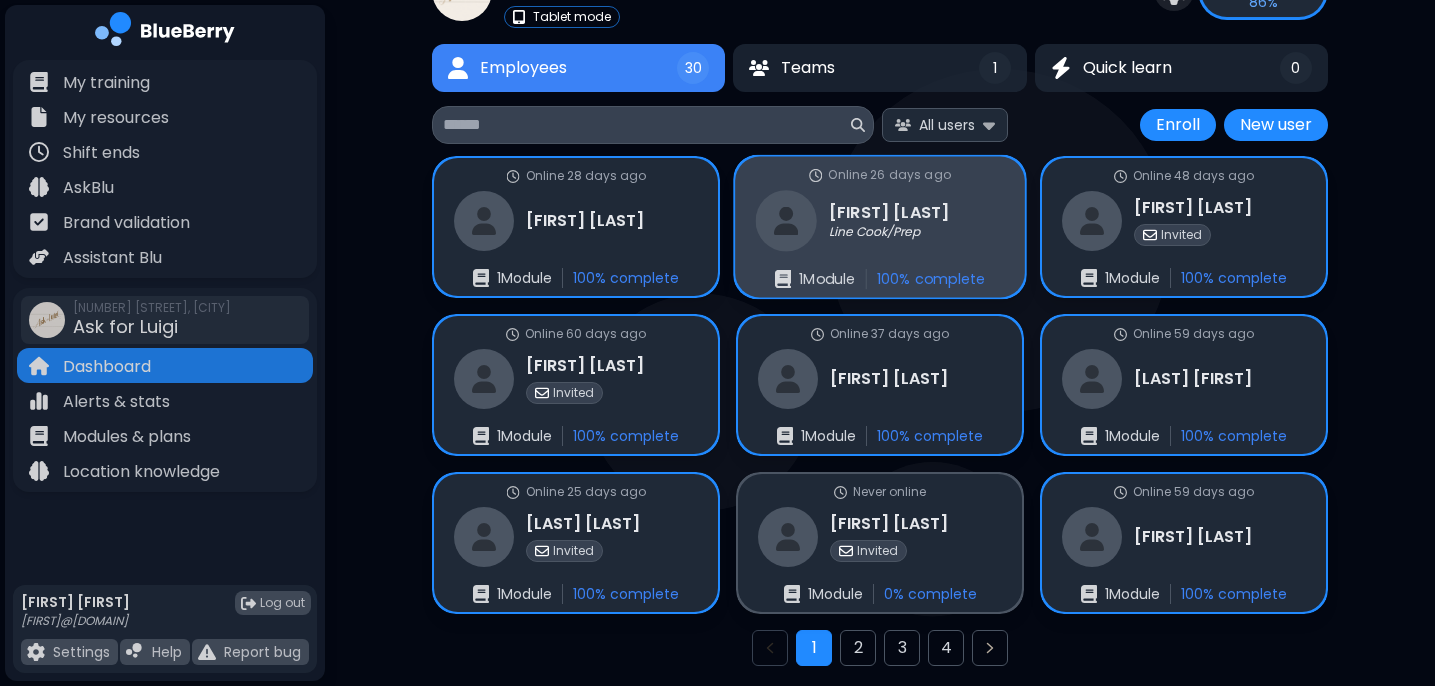 scroll, scrollTop: 175, scrollLeft: 0, axis: vertical 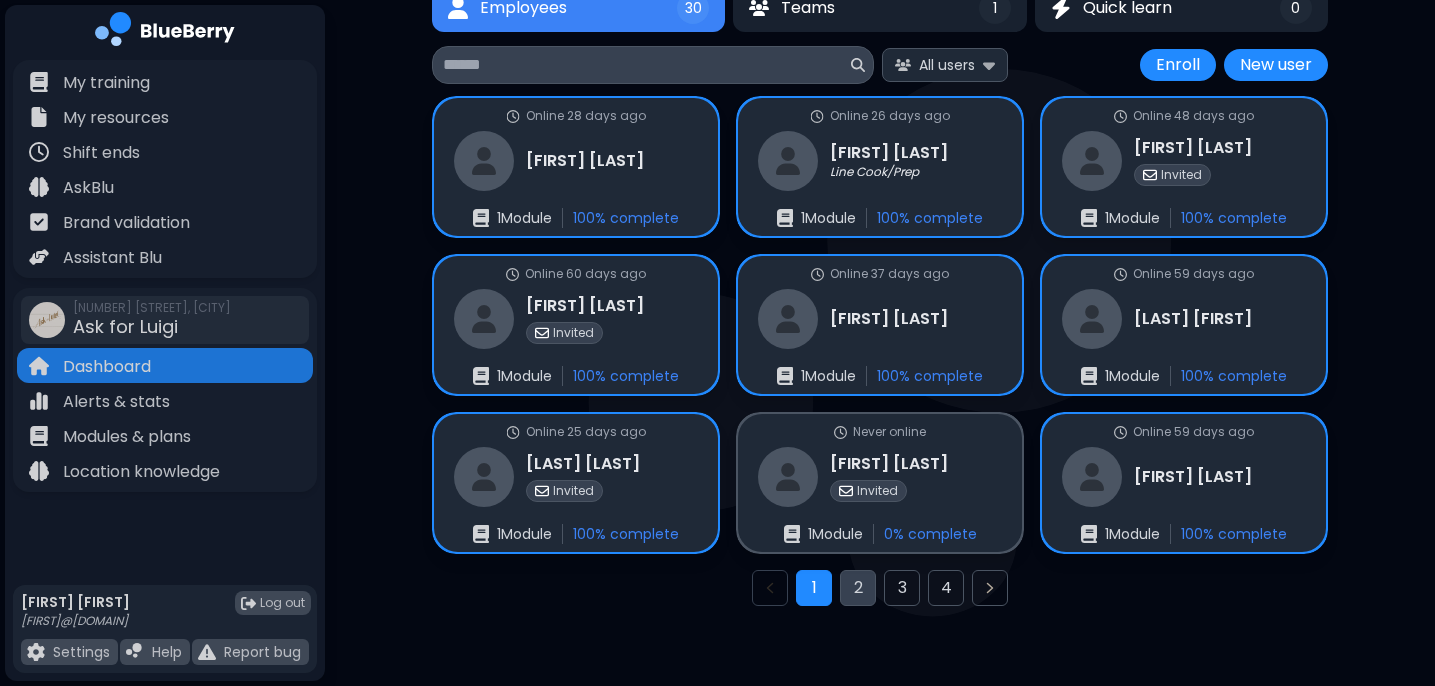 click on "2" at bounding box center (858, 588) 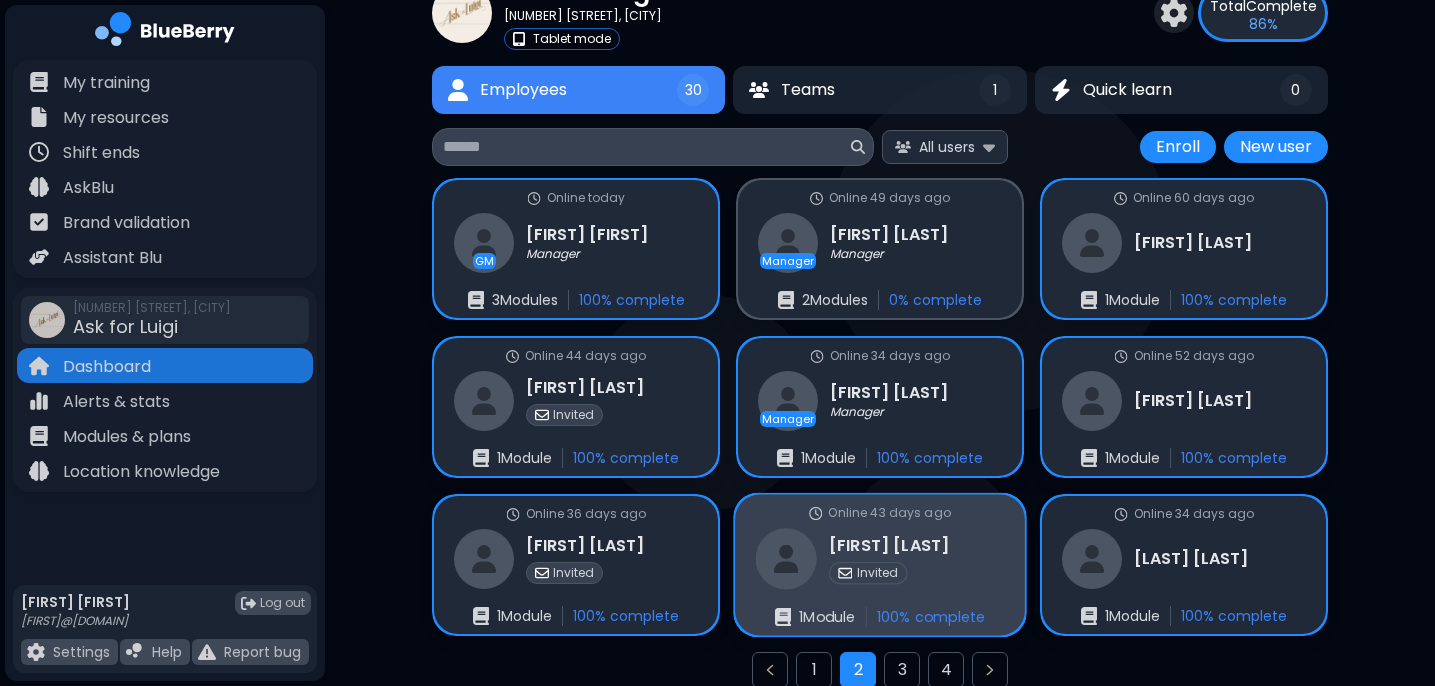 scroll, scrollTop: 94, scrollLeft: 0, axis: vertical 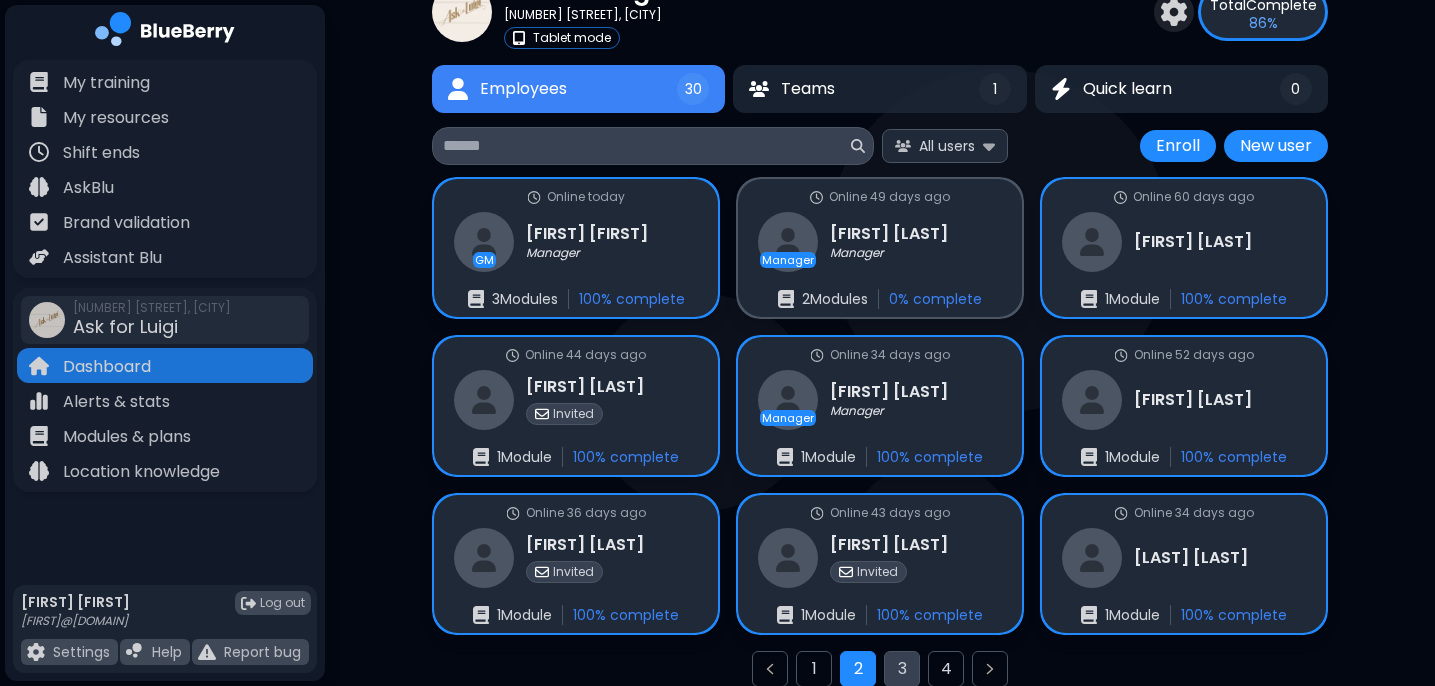 click on "3" at bounding box center (902, 669) 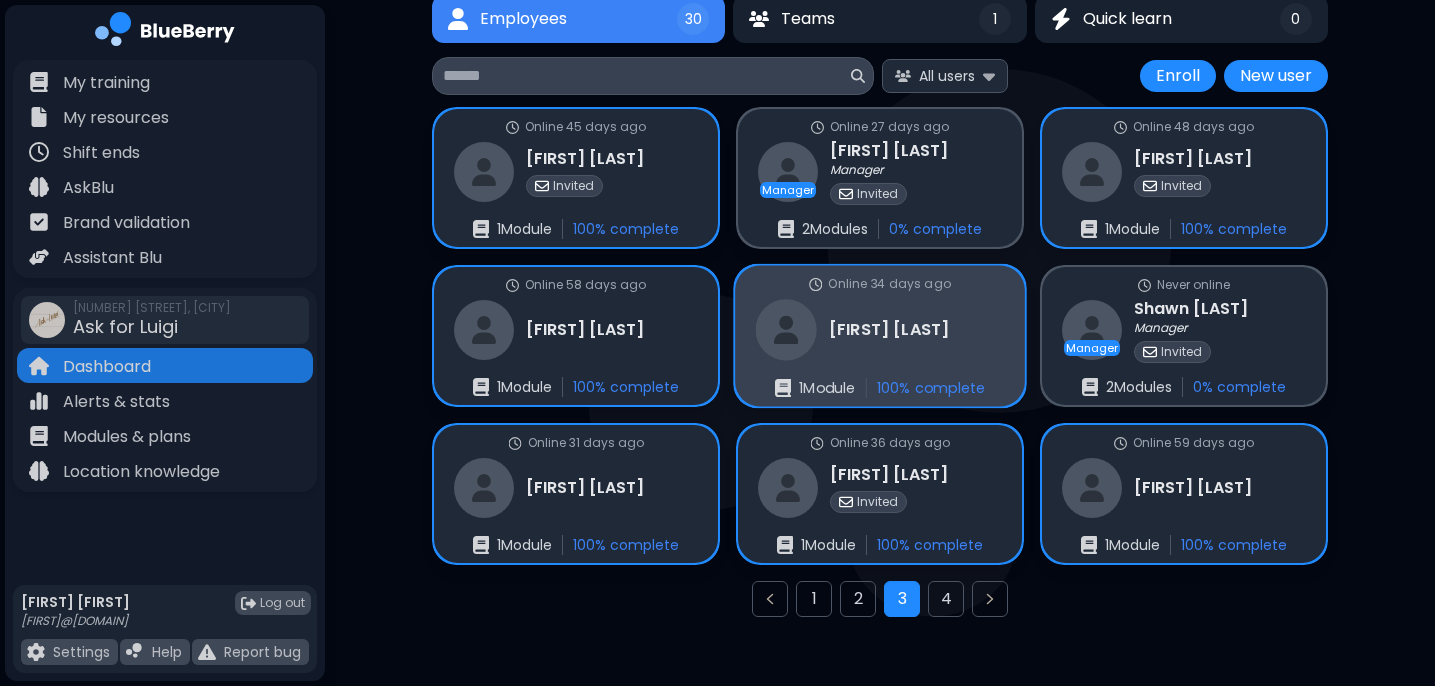 scroll, scrollTop: 175, scrollLeft: 0, axis: vertical 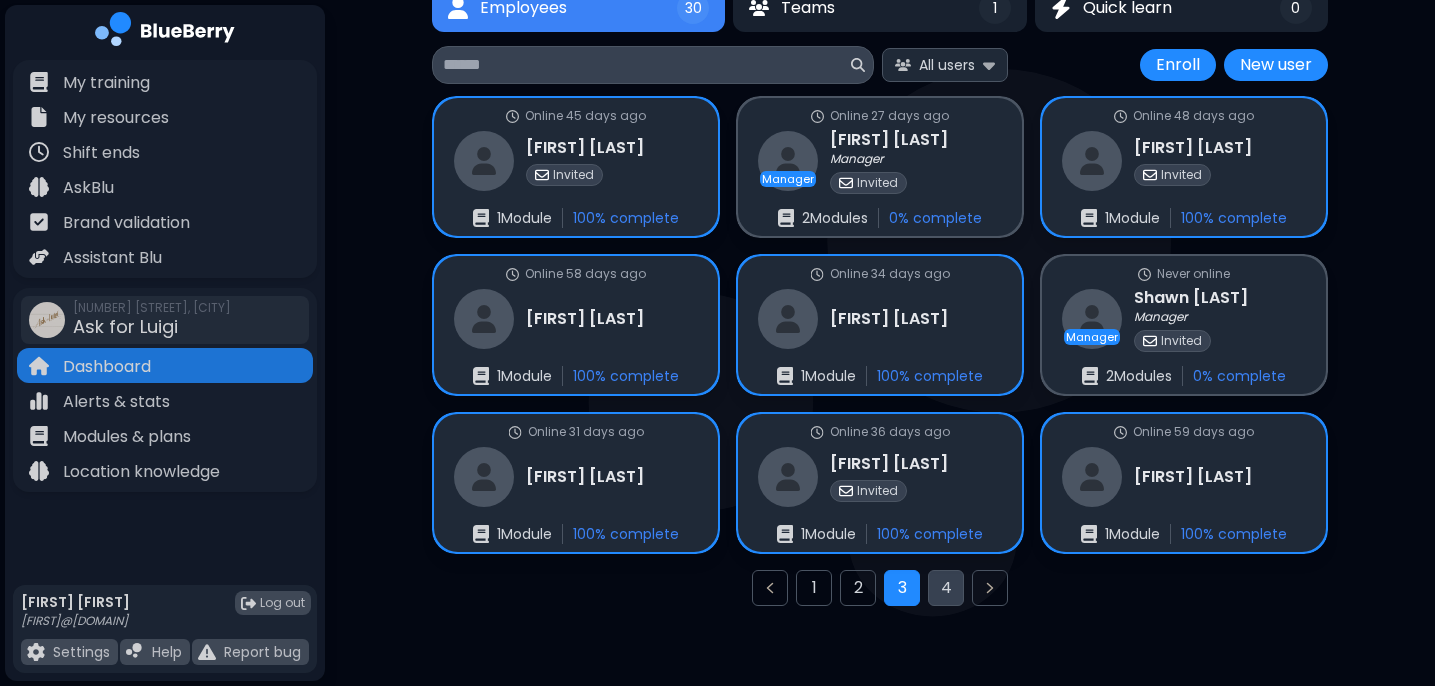 click on "4" at bounding box center (946, 588) 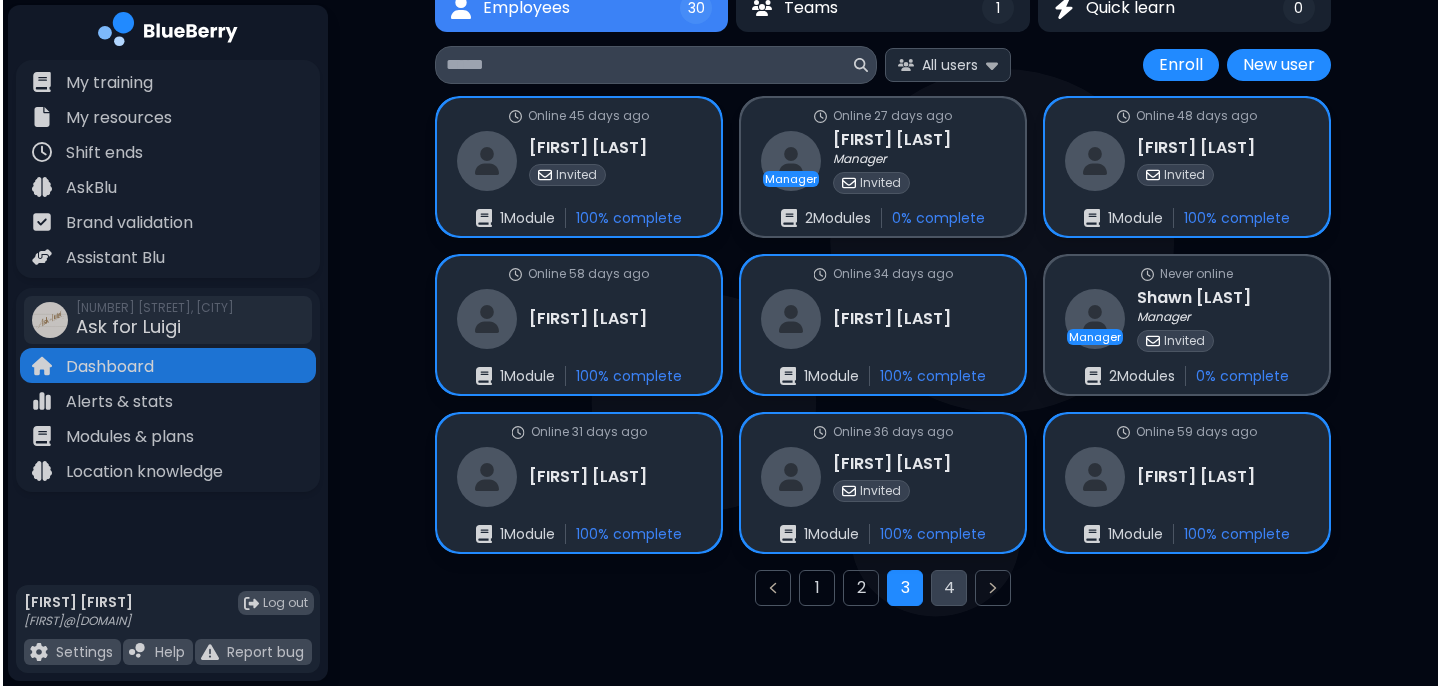scroll, scrollTop: 0, scrollLeft: 0, axis: both 